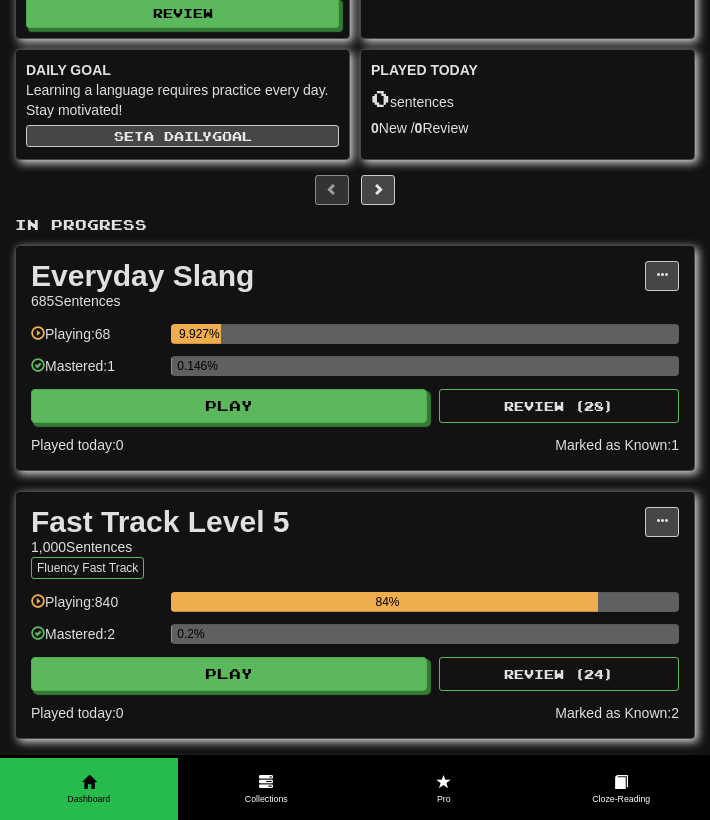 scroll, scrollTop: 653, scrollLeft: 0, axis: vertical 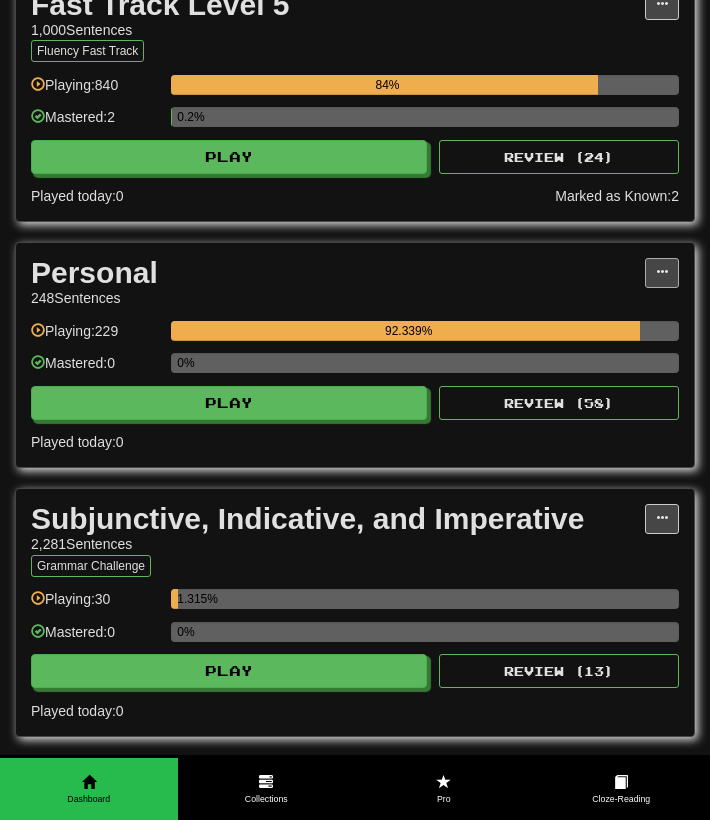 click at bounding box center [662, 273] 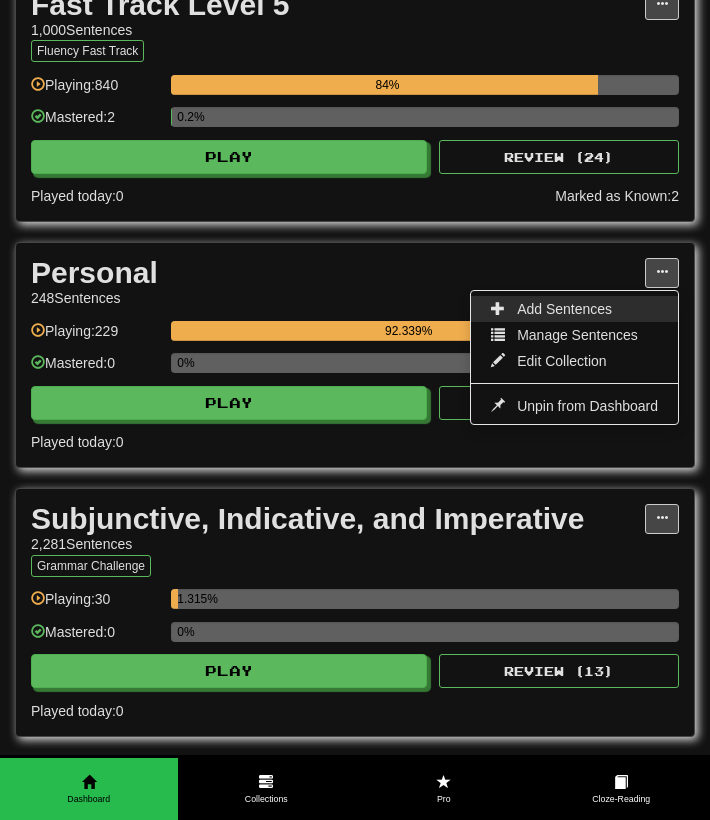 click on "Add Sentences" at bounding box center (564, 309) 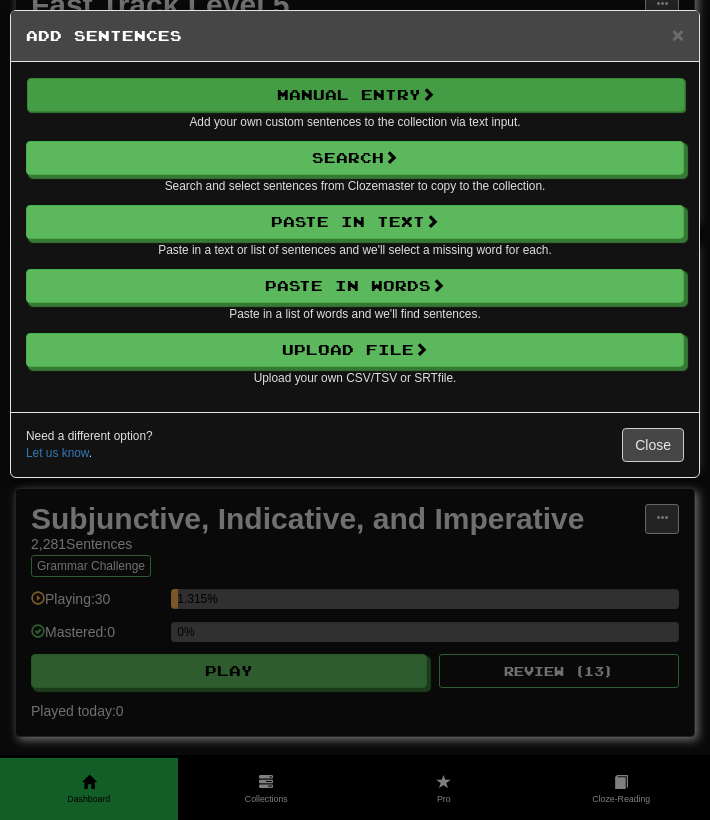 click on "Manual Entry" at bounding box center (356, 95) 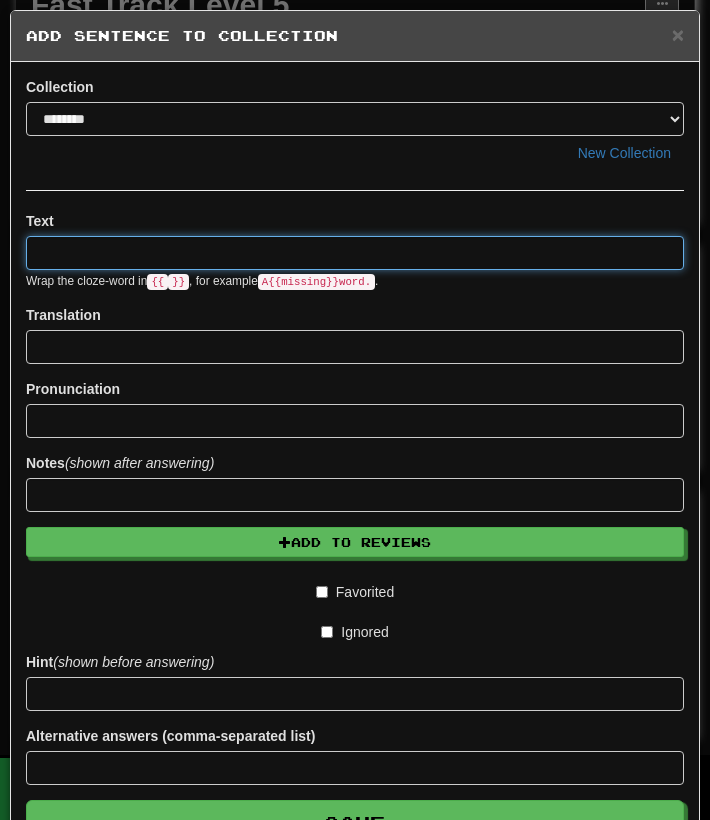 paste on "**********" 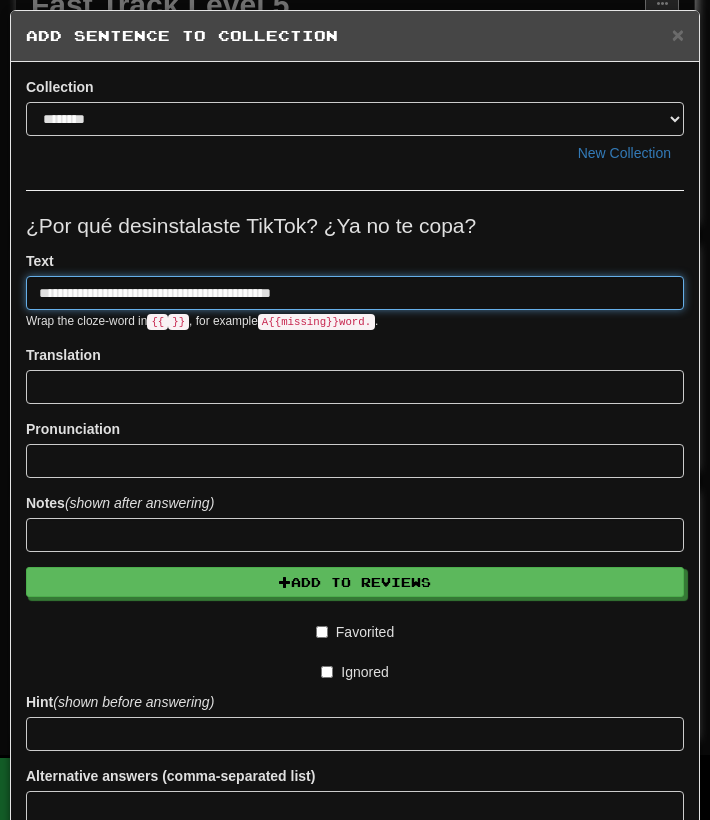 type on "**********" 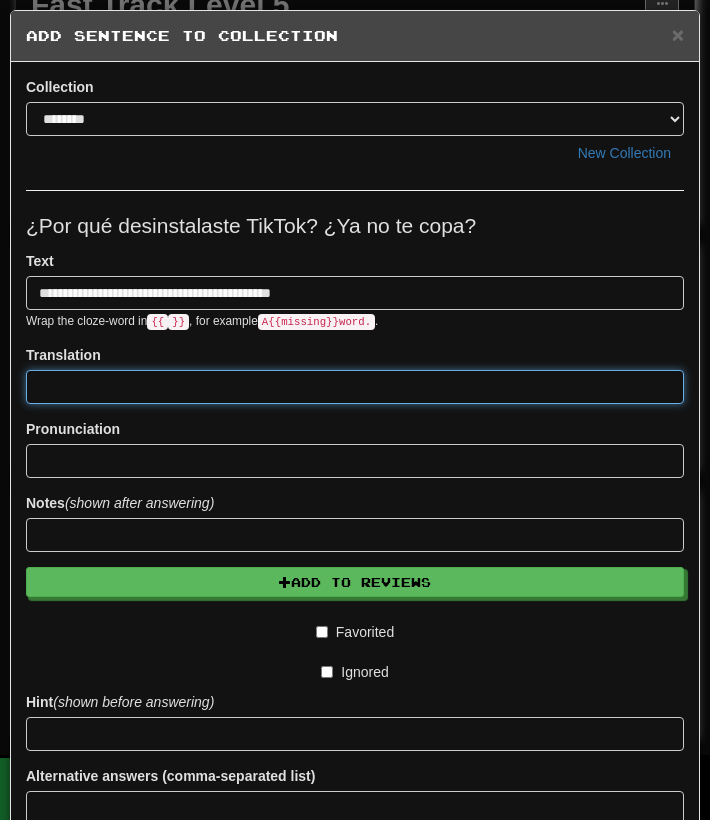 click at bounding box center (355, 387) 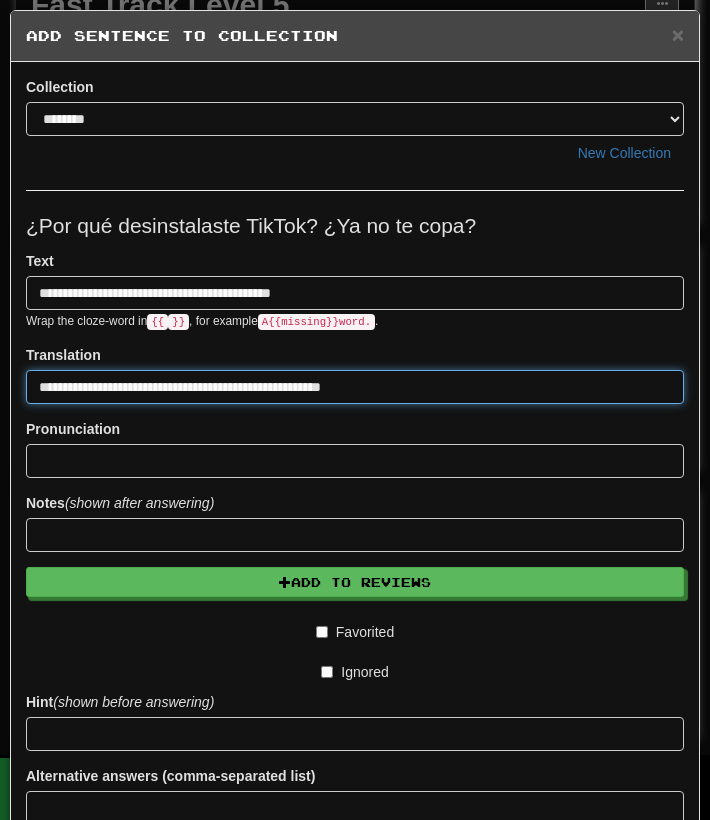 click on "**********" at bounding box center [355, 387] 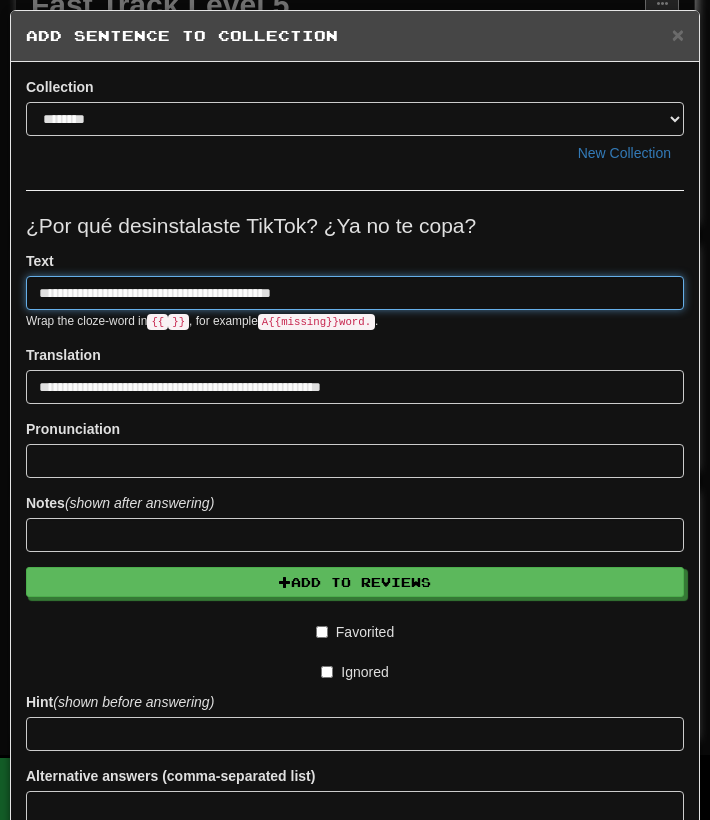 click on "**********" at bounding box center (355, 293) 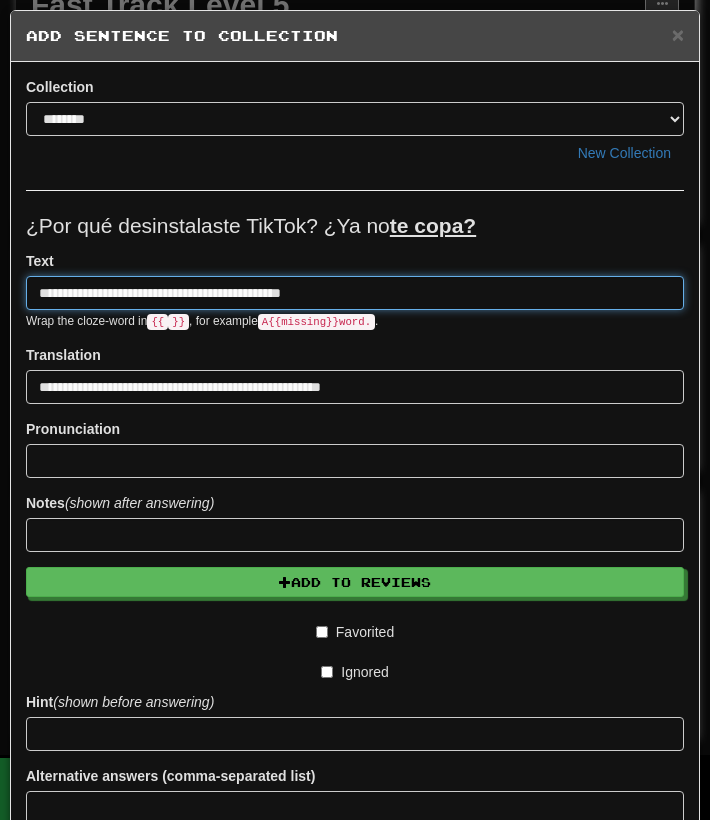 click on "**********" at bounding box center [355, 293] 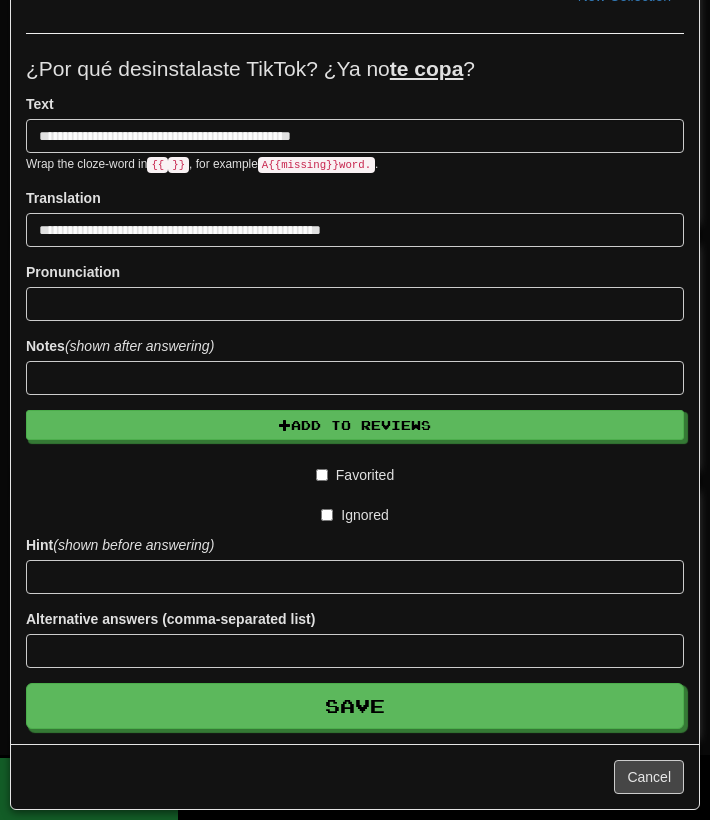 scroll, scrollTop: 158, scrollLeft: 0, axis: vertical 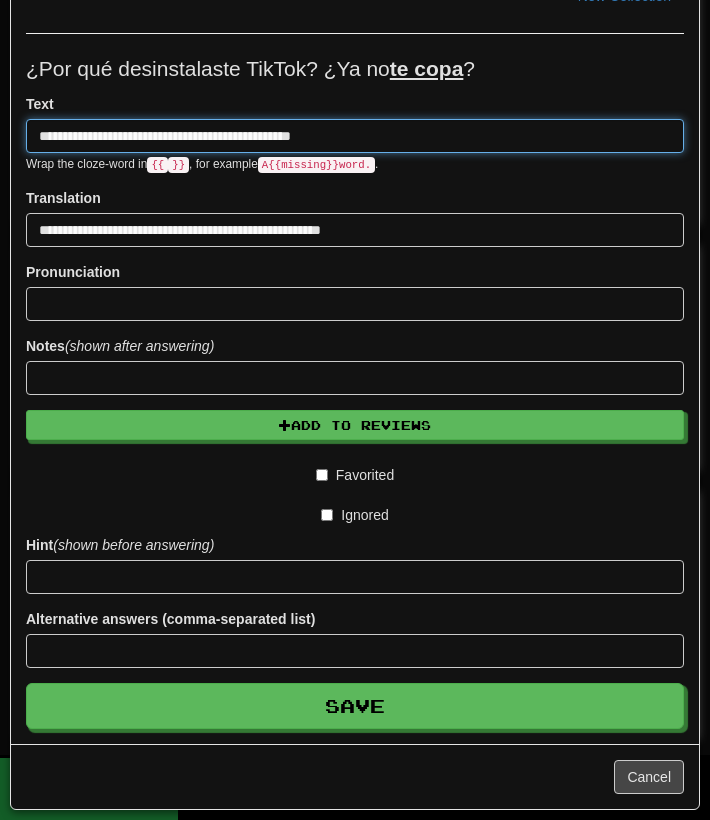 type on "**********" 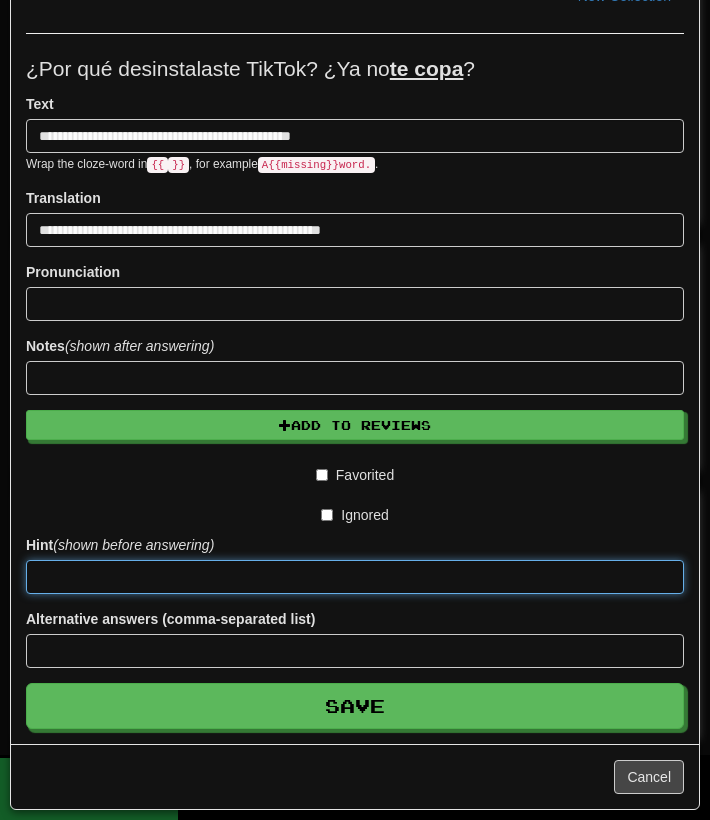click at bounding box center (355, 577) 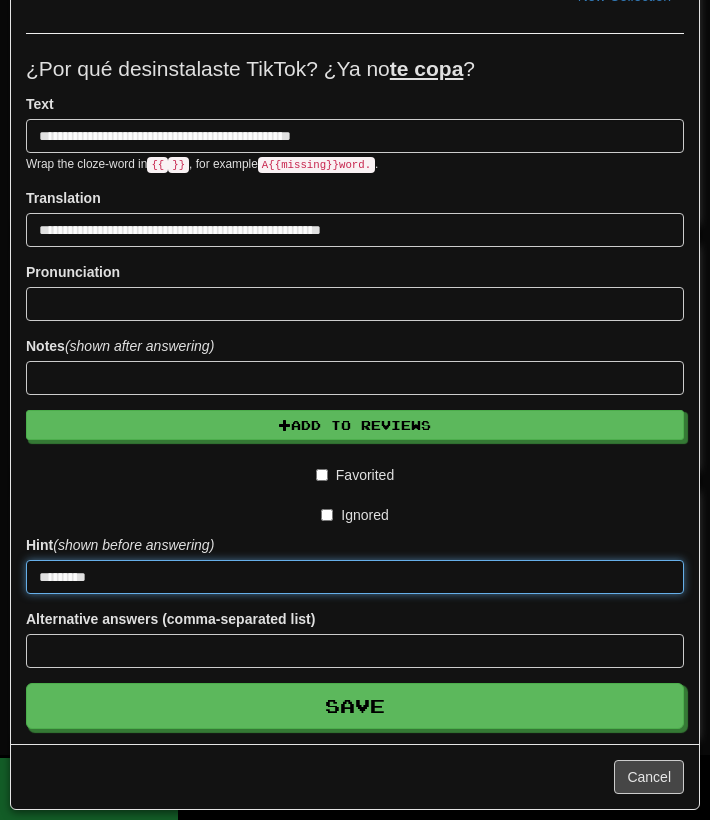 type on "*********" 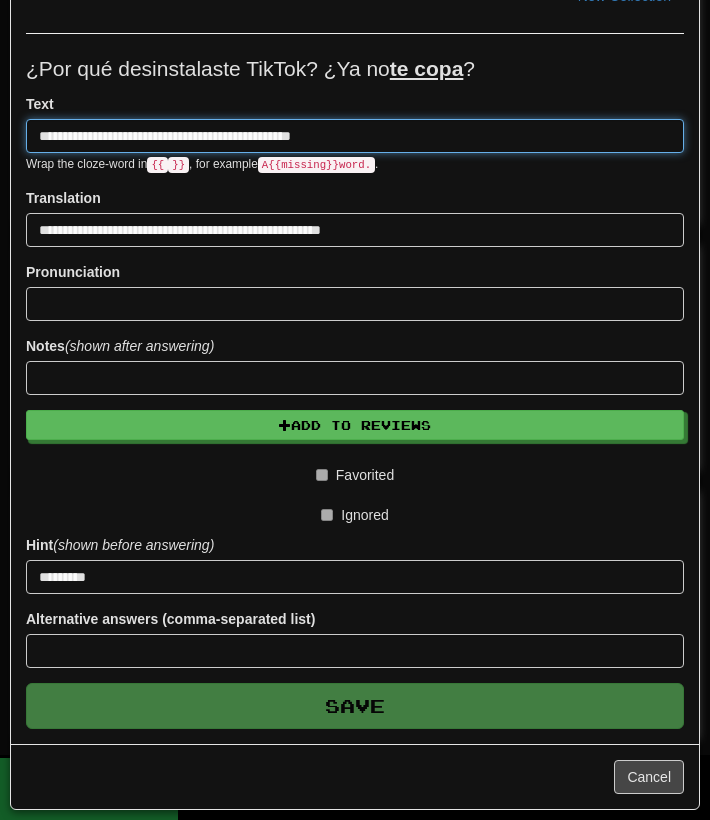 type 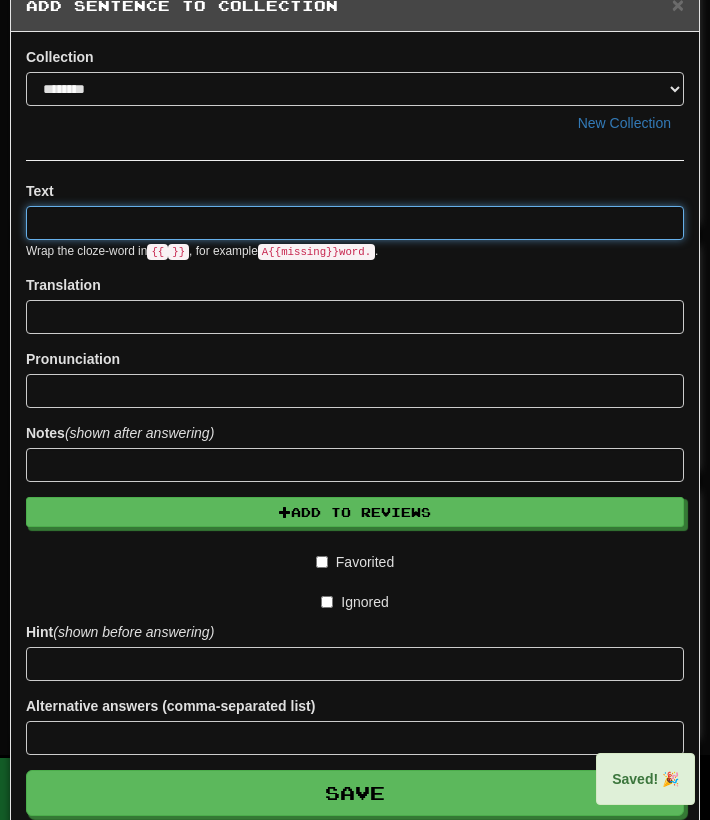 scroll, scrollTop: 0, scrollLeft: 0, axis: both 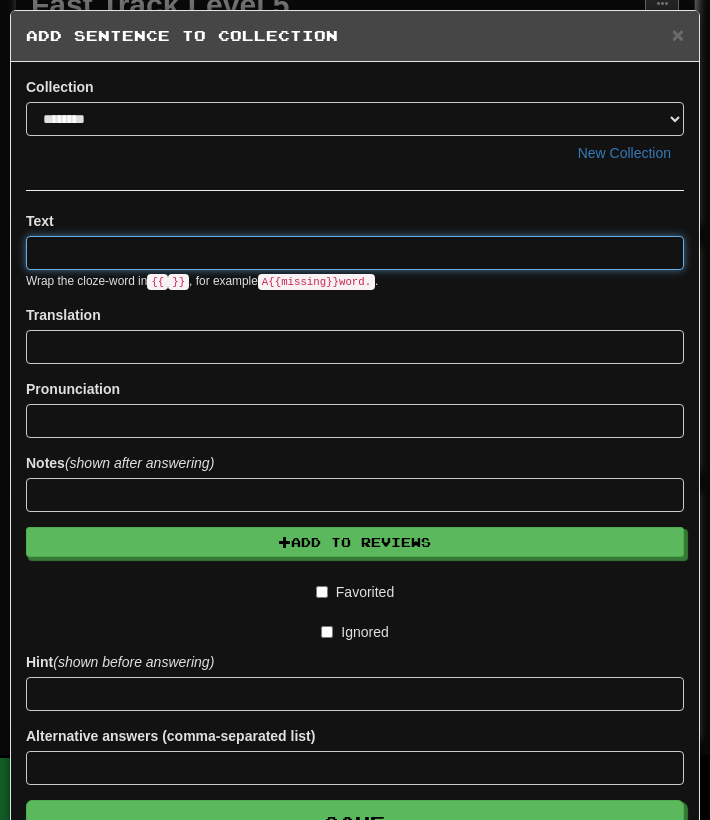 click at bounding box center [355, 253] 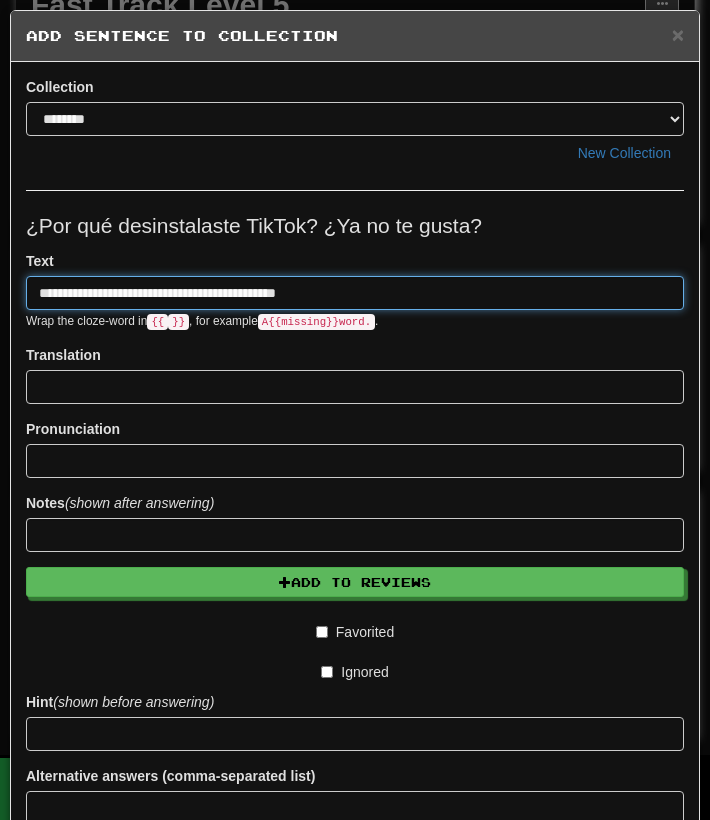 click on "**********" at bounding box center [355, 293] 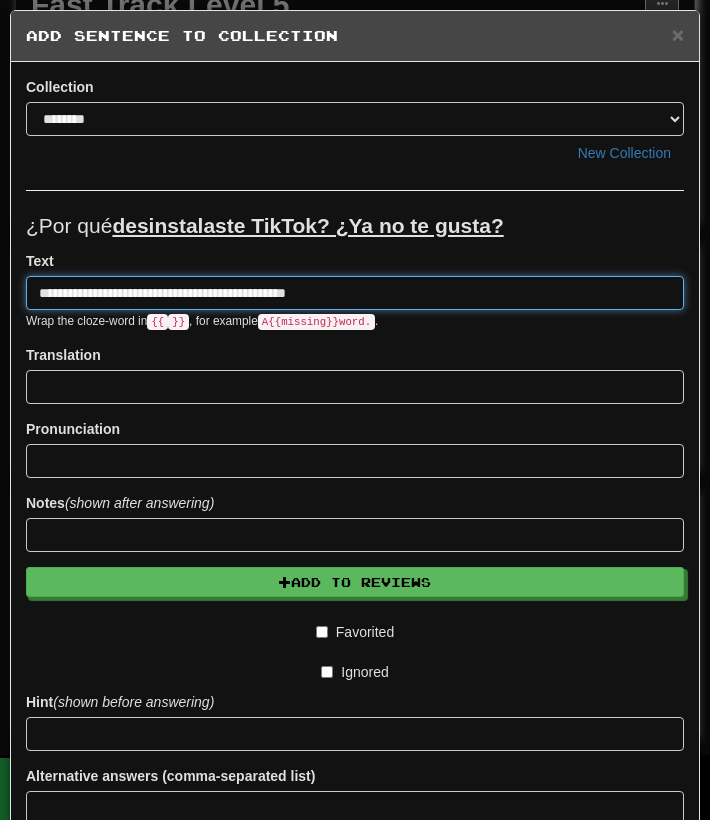 click on "**********" at bounding box center (355, 293) 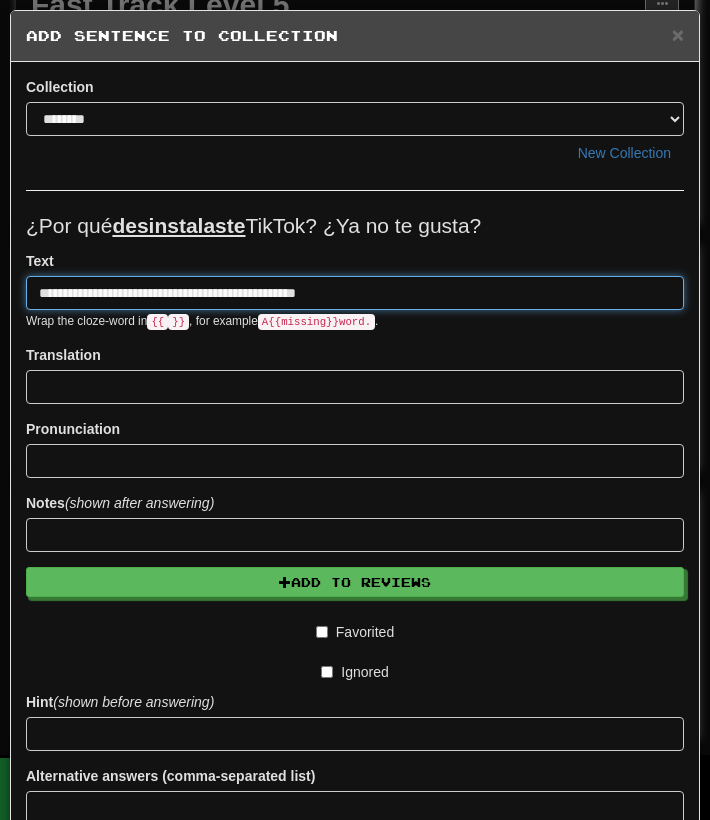 type on "**********" 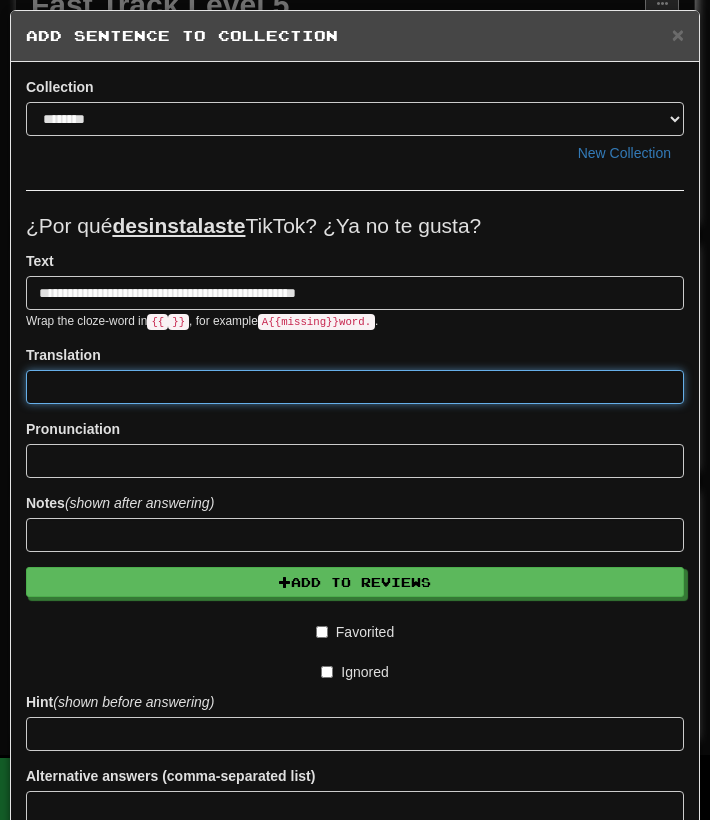 click at bounding box center (355, 387) 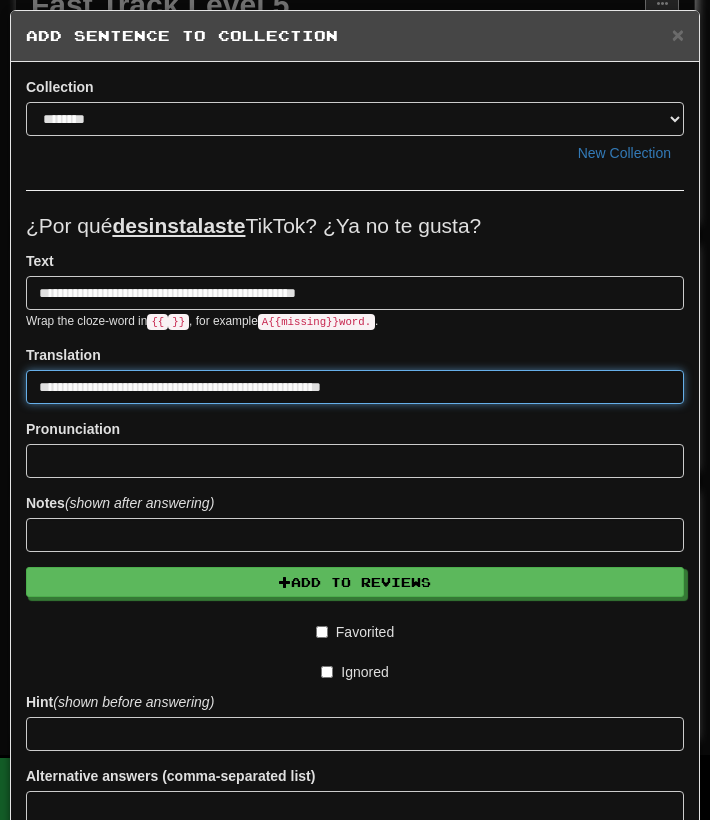 type on "**********" 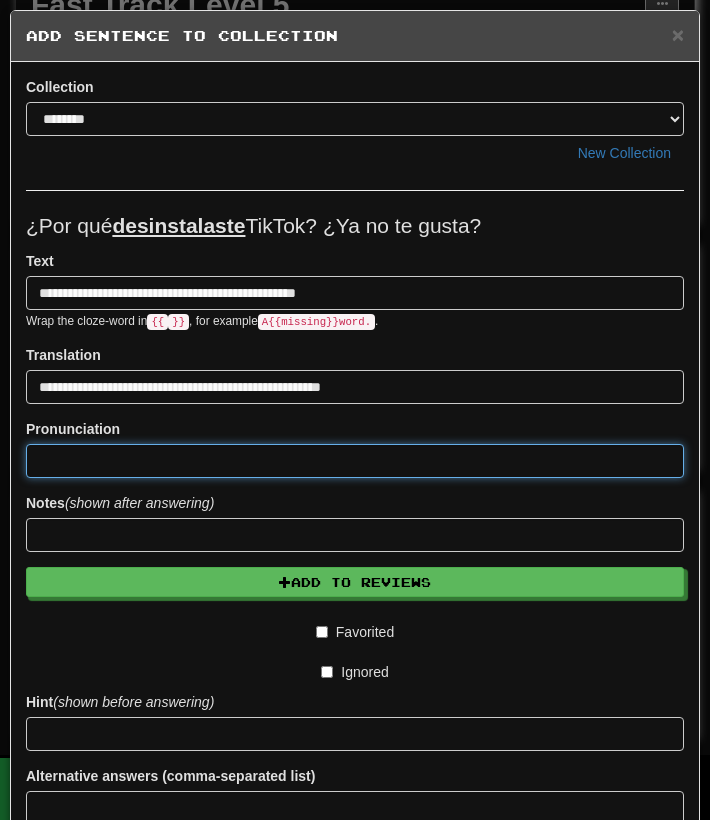 click at bounding box center [355, 461] 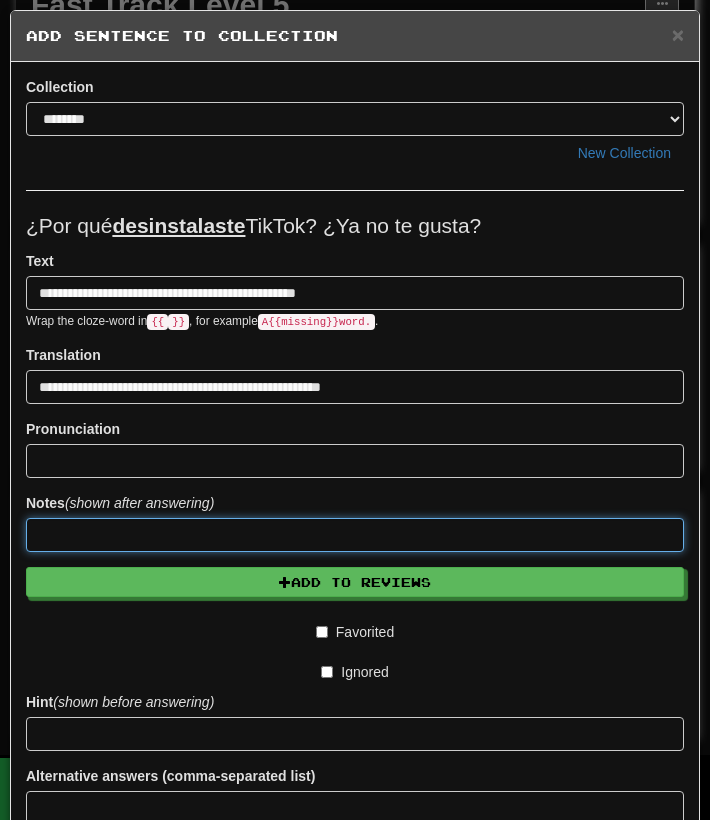 click at bounding box center (355, 535) 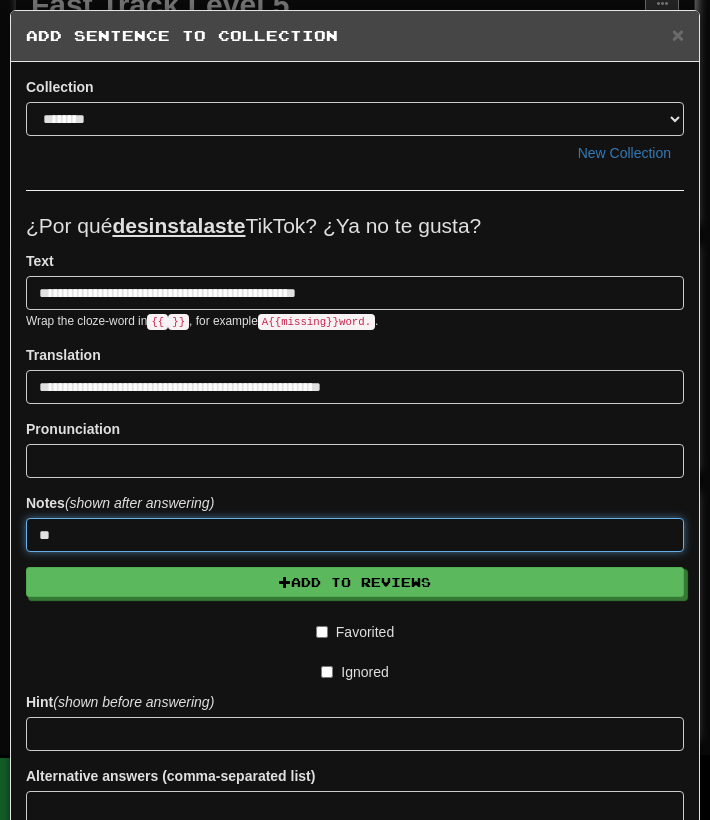 type on "*" 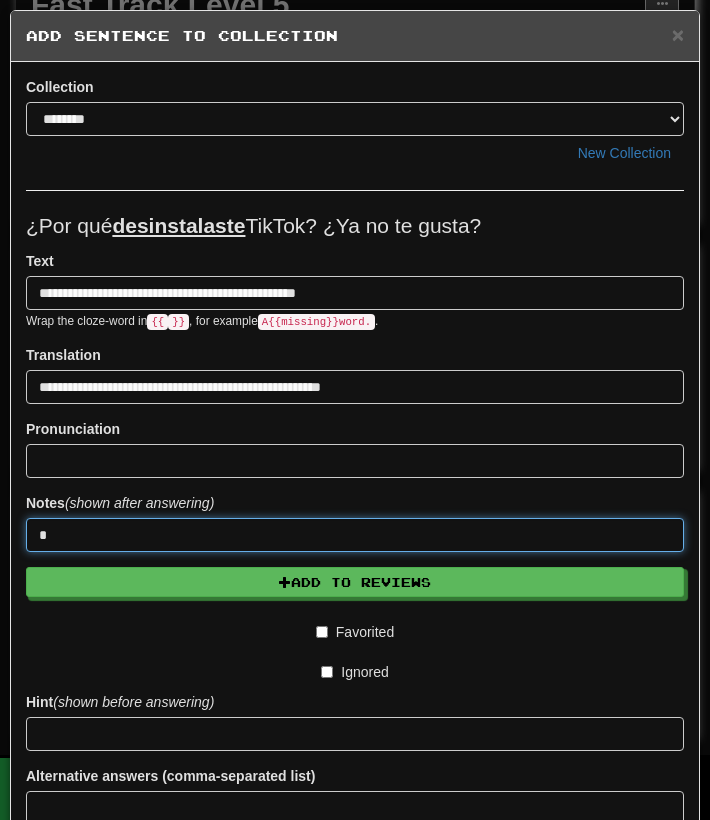 type 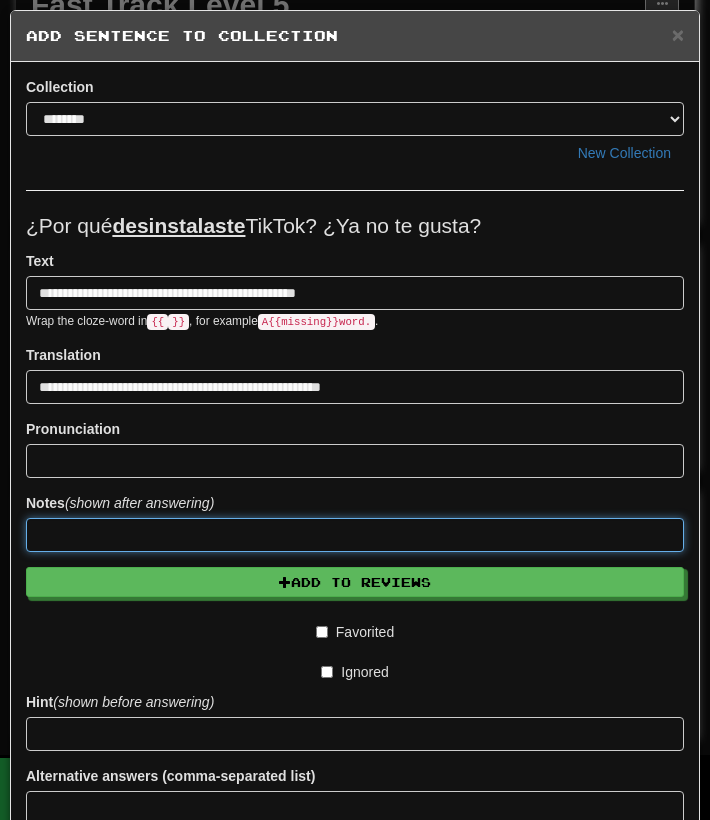 scroll, scrollTop: 158, scrollLeft: 0, axis: vertical 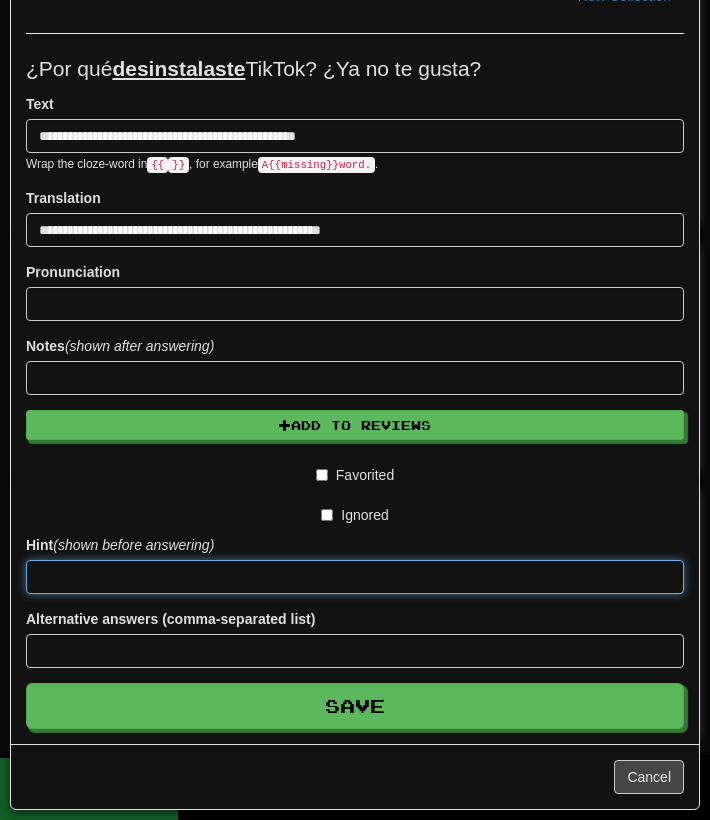 click at bounding box center (355, 577) 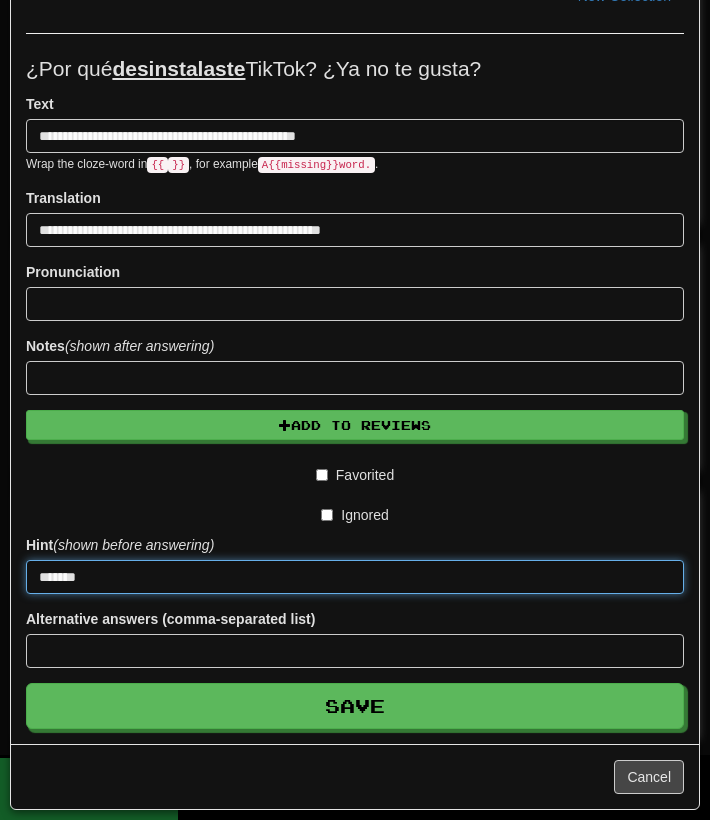 type on "*******" 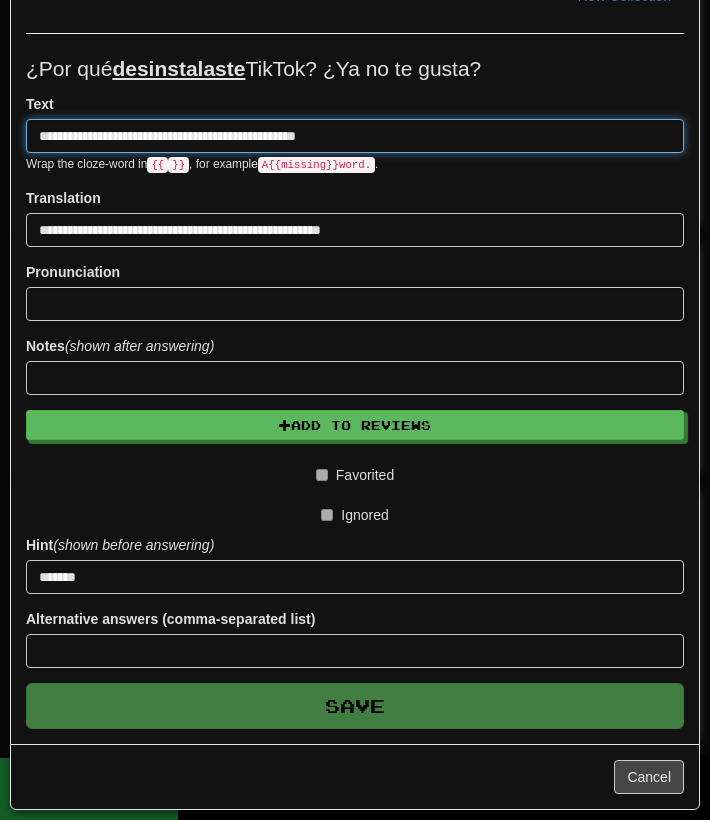 type 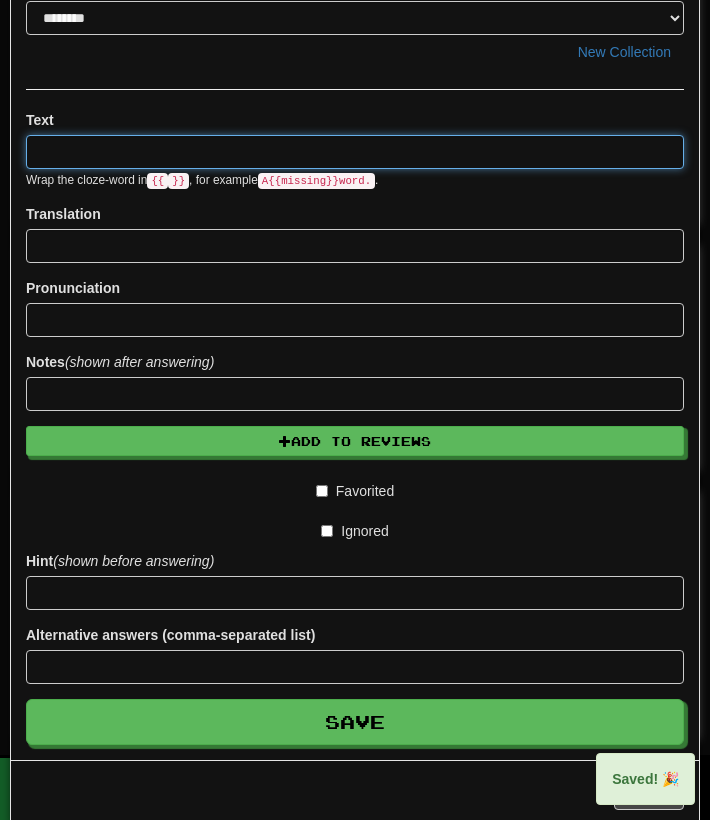 scroll, scrollTop: 0, scrollLeft: 0, axis: both 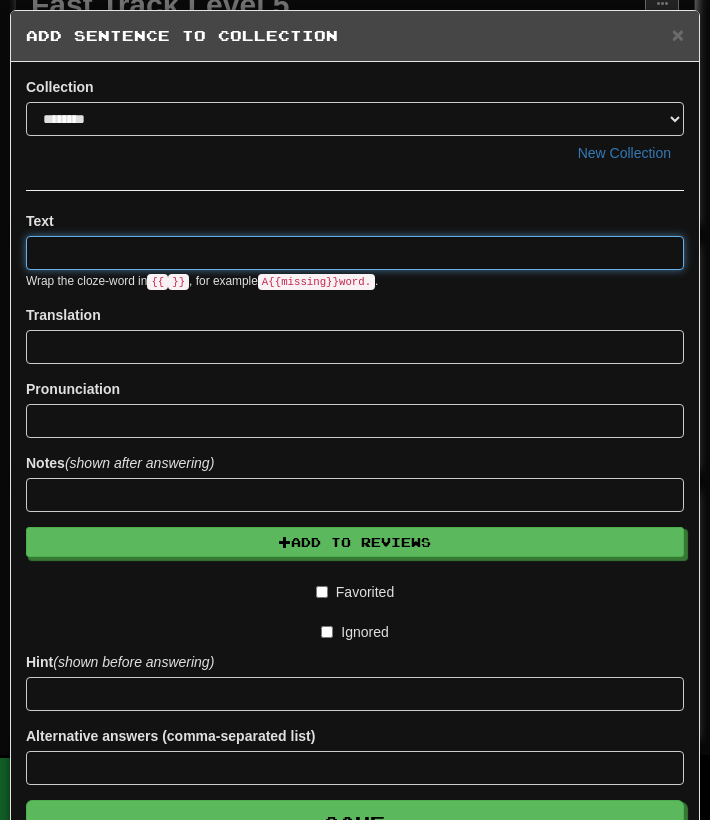 click at bounding box center [355, 253] 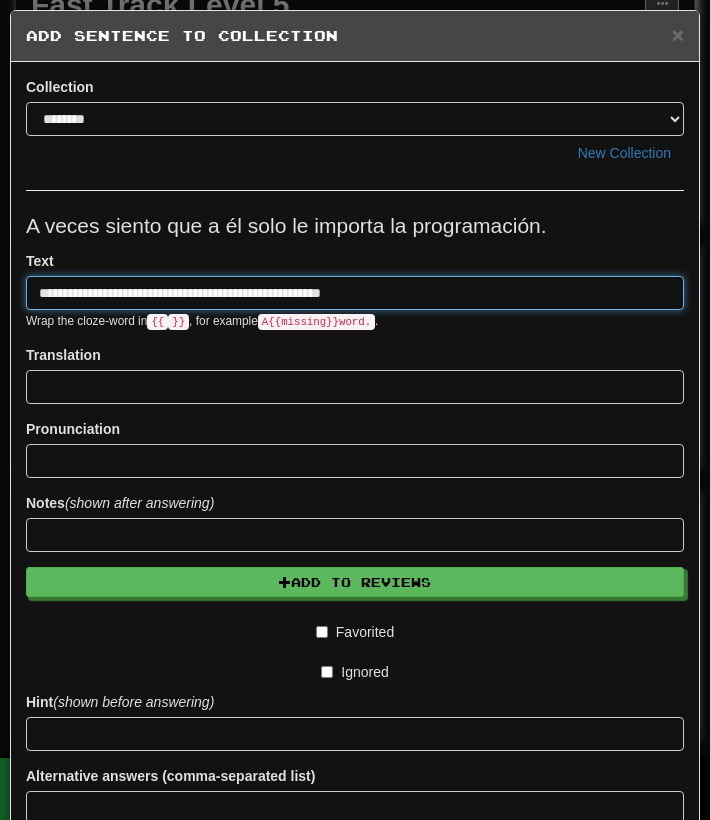 click on "**********" at bounding box center (355, 293) 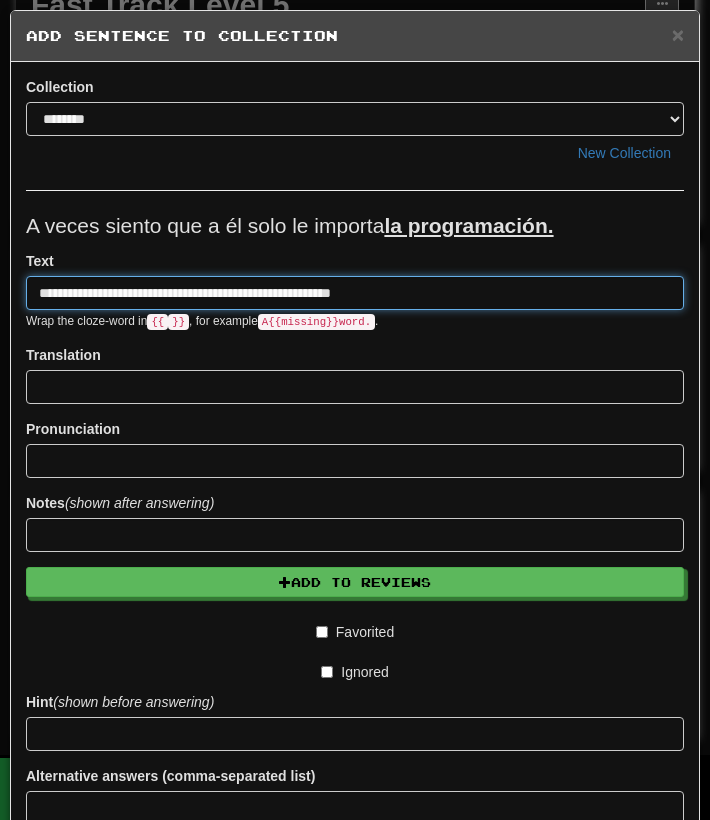 click on "**********" at bounding box center (355, 293) 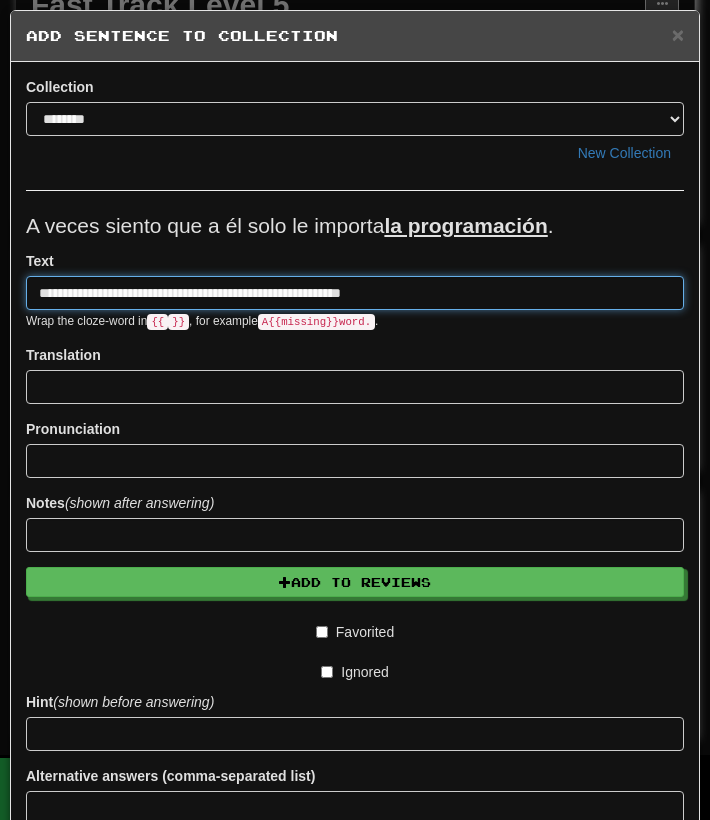 type on "**********" 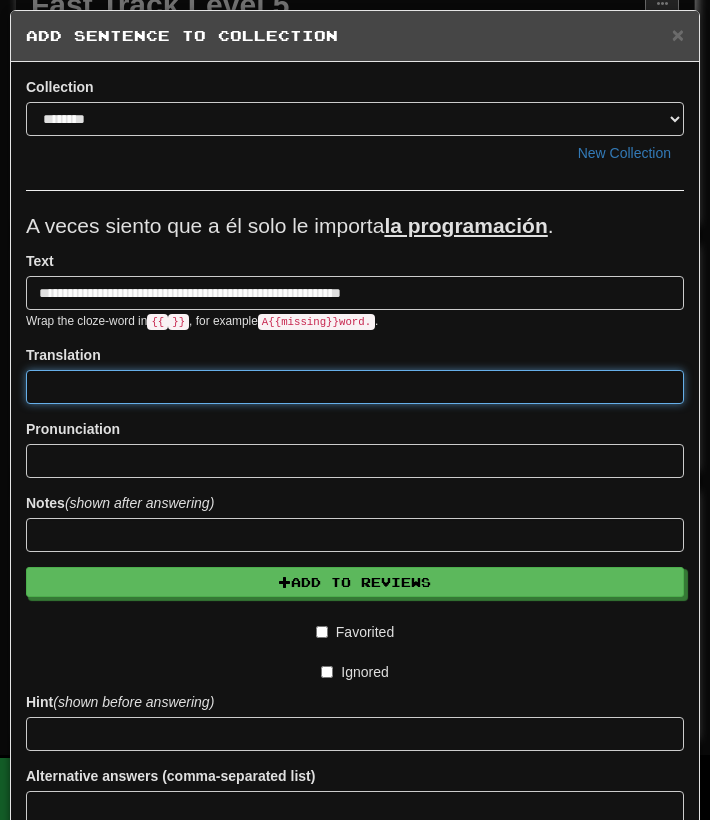 click at bounding box center (355, 387) 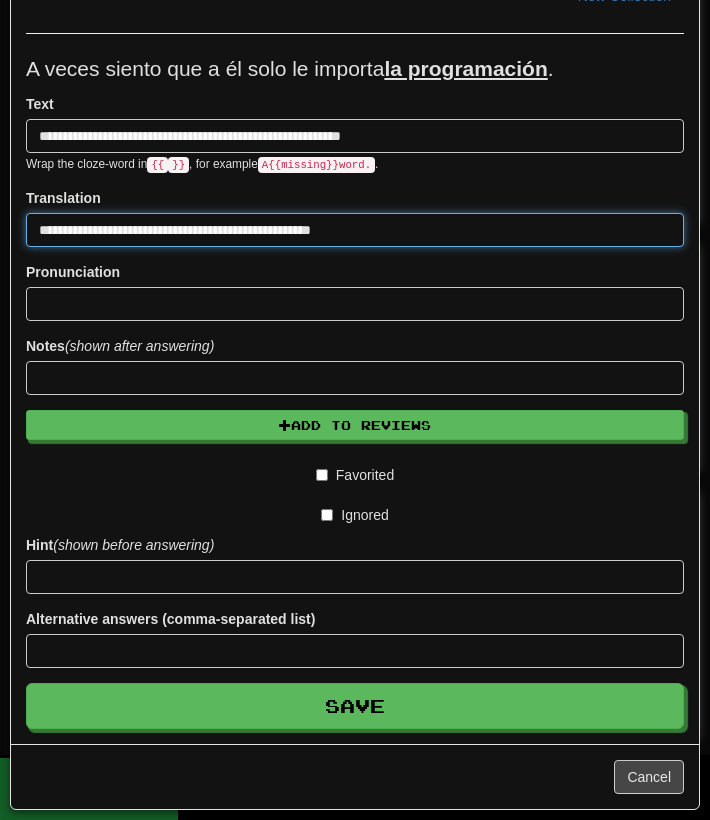 scroll, scrollTop: 158, scrollLeft: 0, axis: vertical 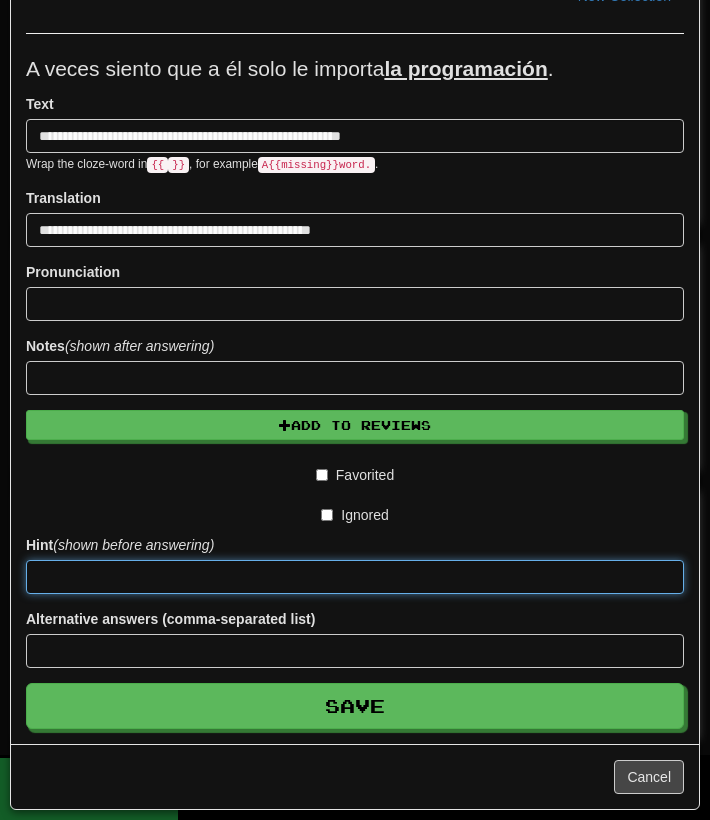click at bounding box center (355, 577) 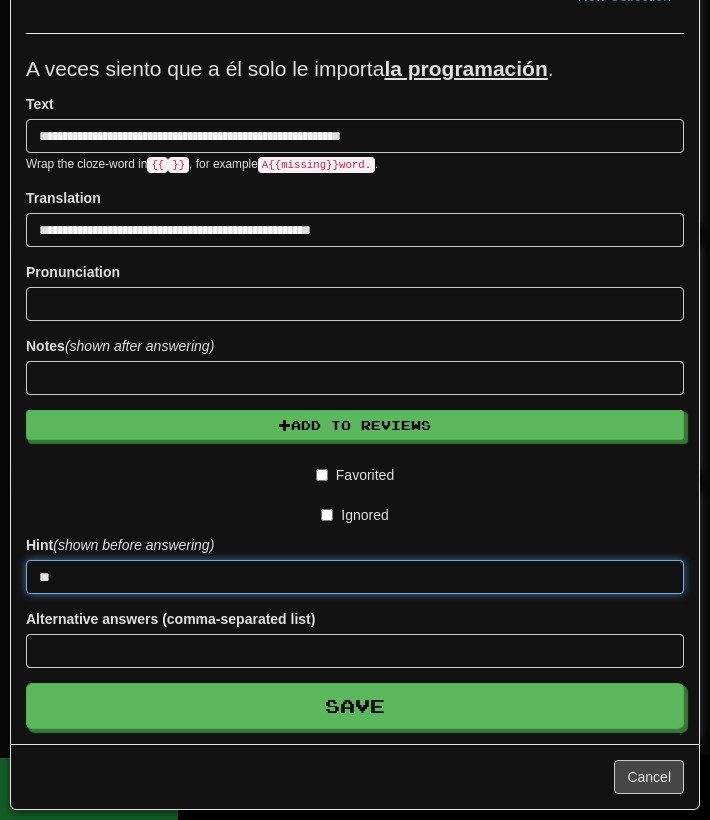 type on "*" 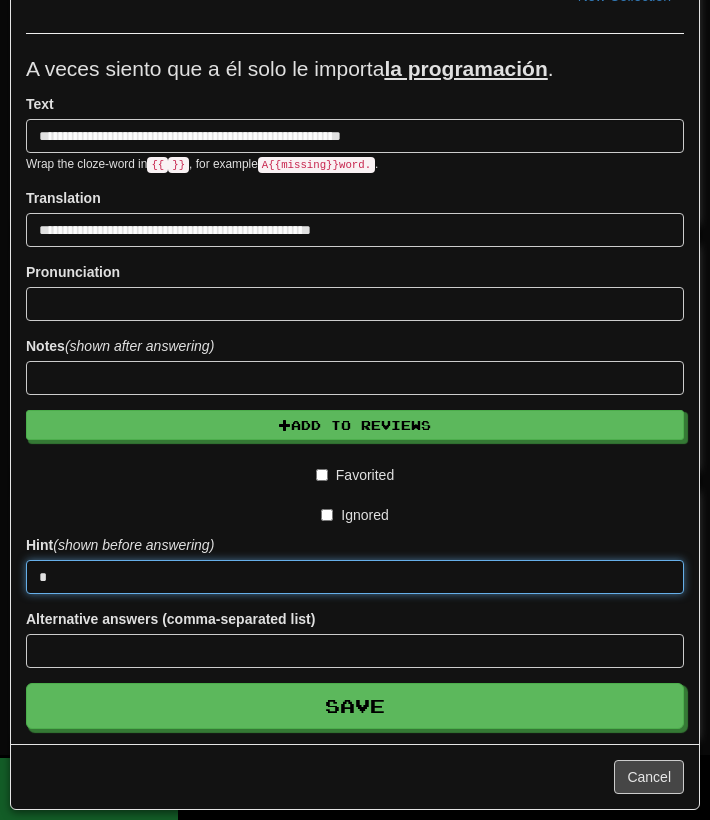 type 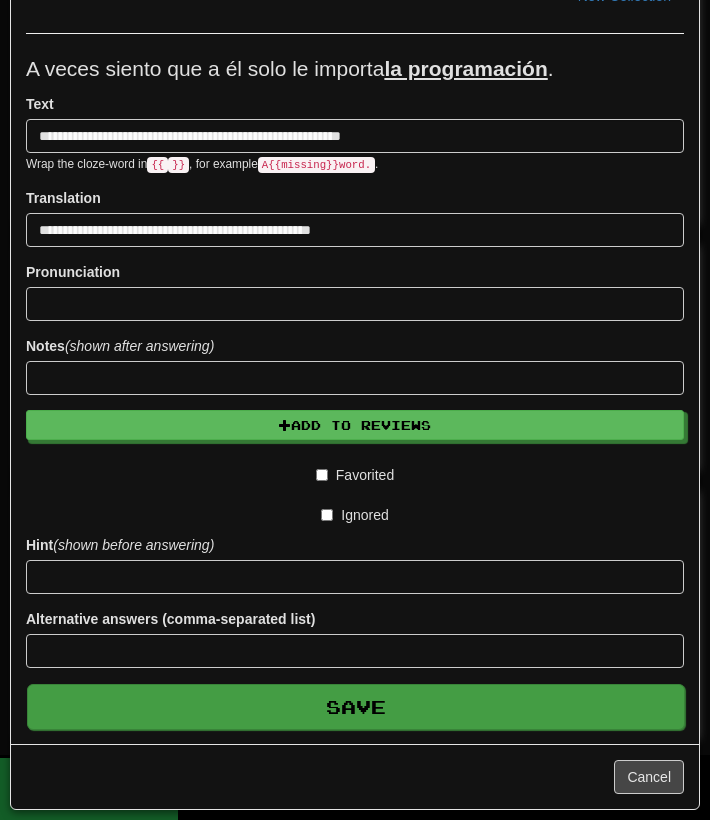 click on "Save" at bounding box center [356, 707] 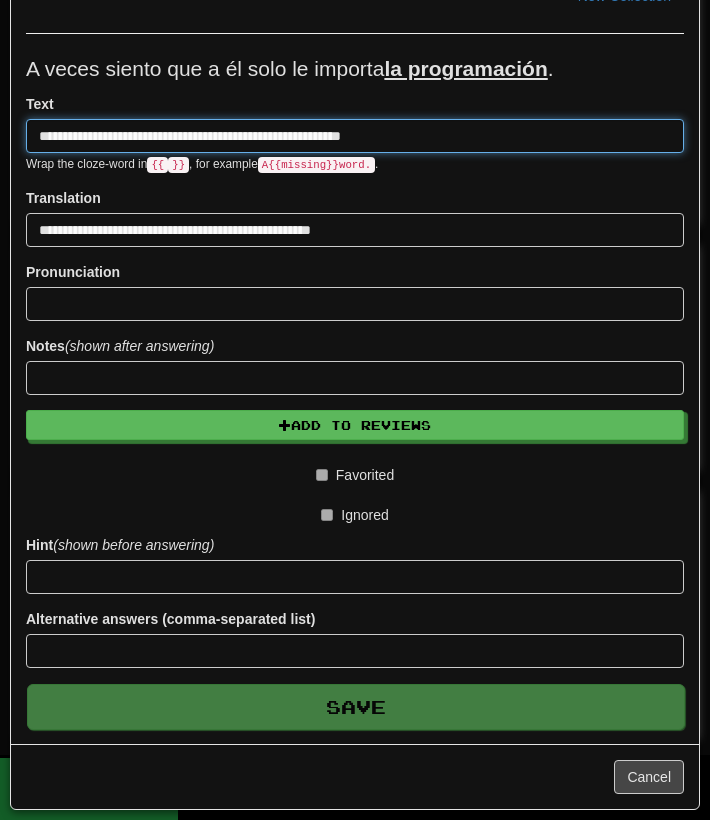 type 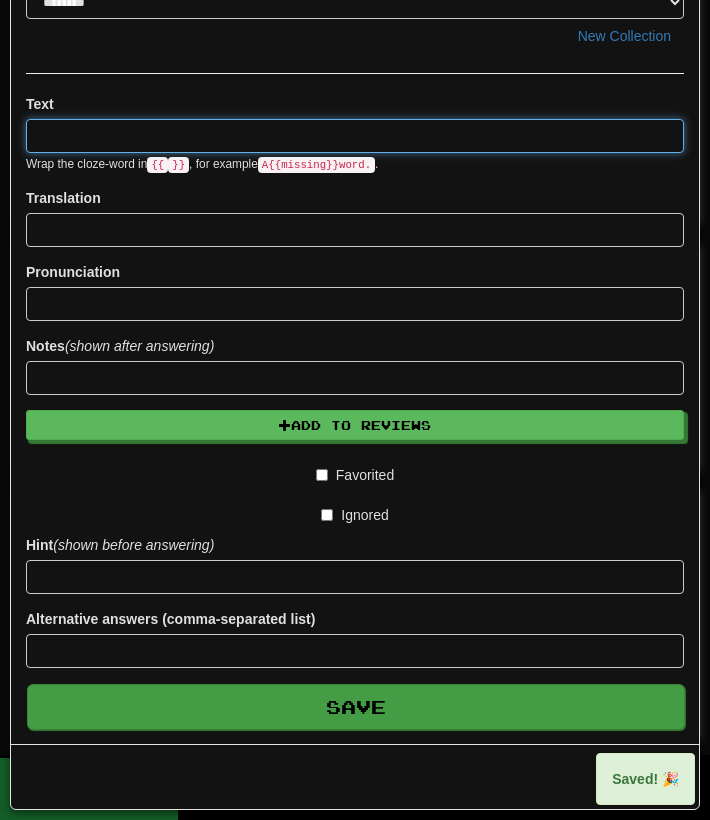 scroll, scrollTop: 0, scrollLeft: 0, axis: both 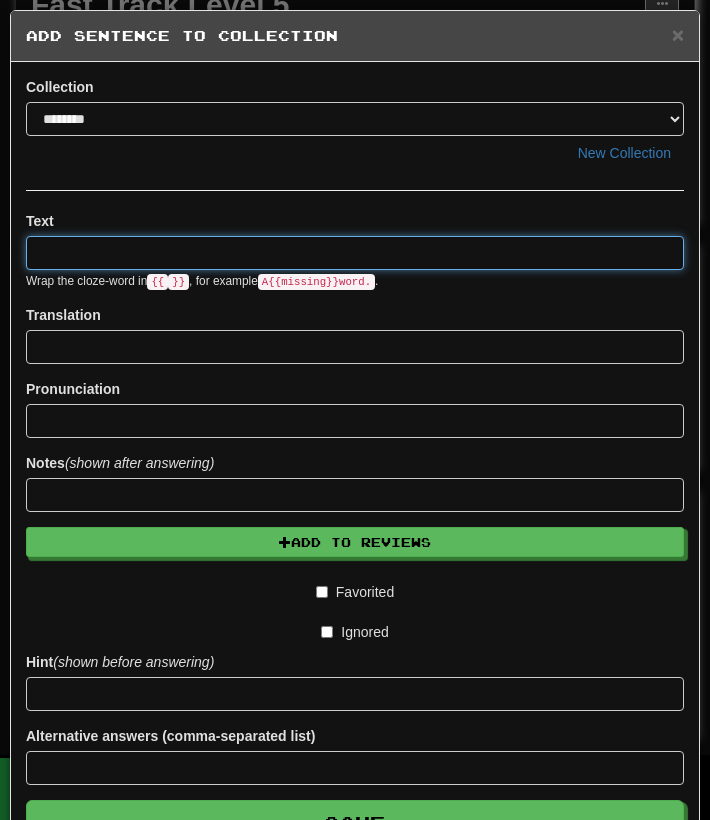 paste on "**********" 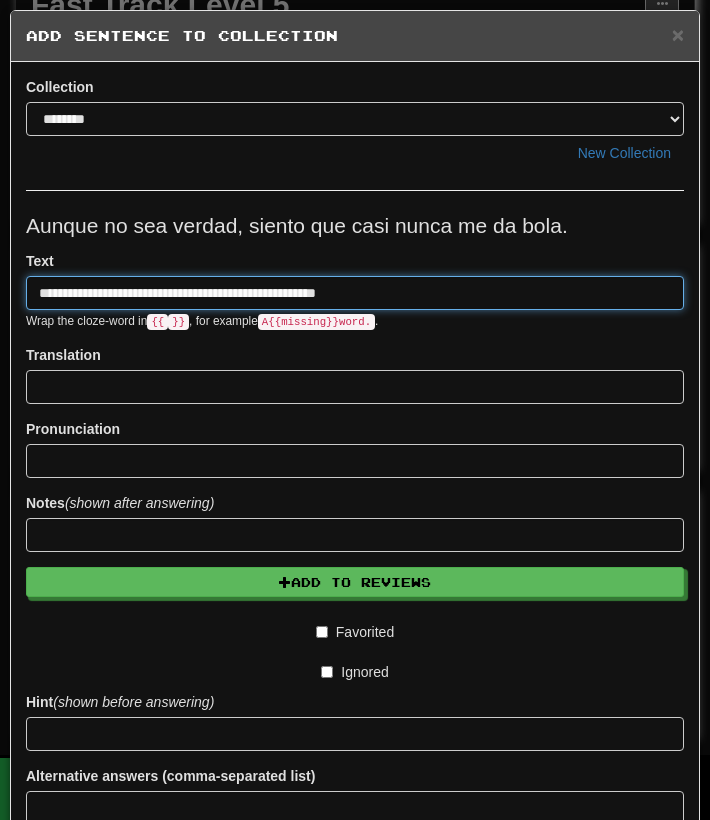 type on "**********" 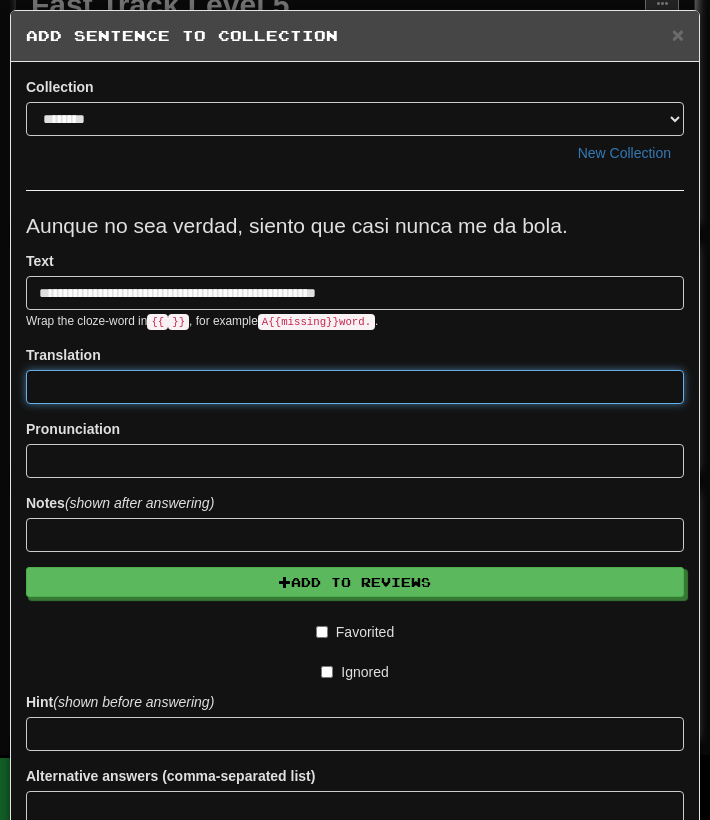 drag, startPoint x: 179, startPoint y: 379, endPoint x: 179, endPoint y: 365, distance: 14 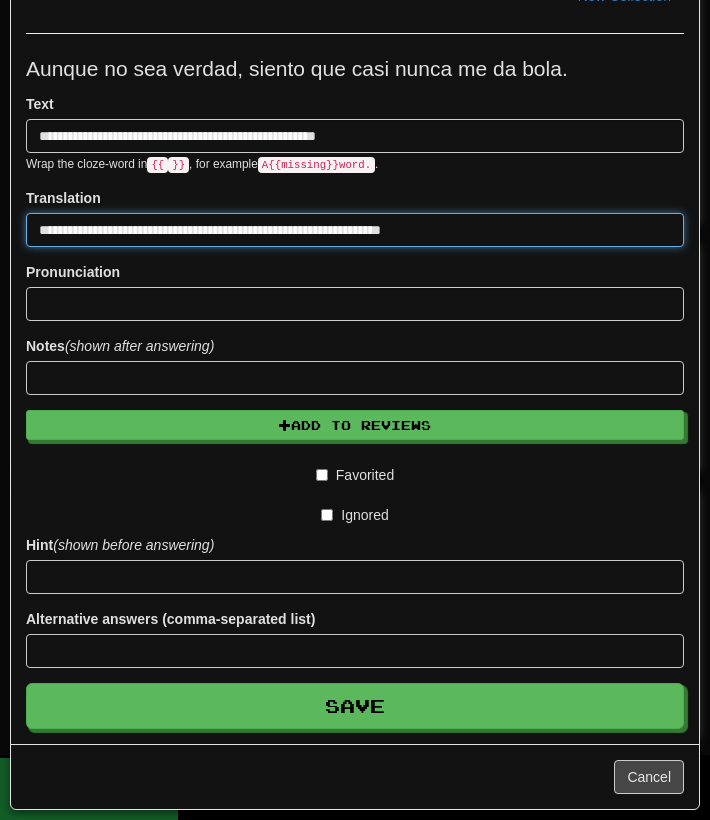 scroll, scrollTop: 158, scrollLeft: 0, axis: vertical 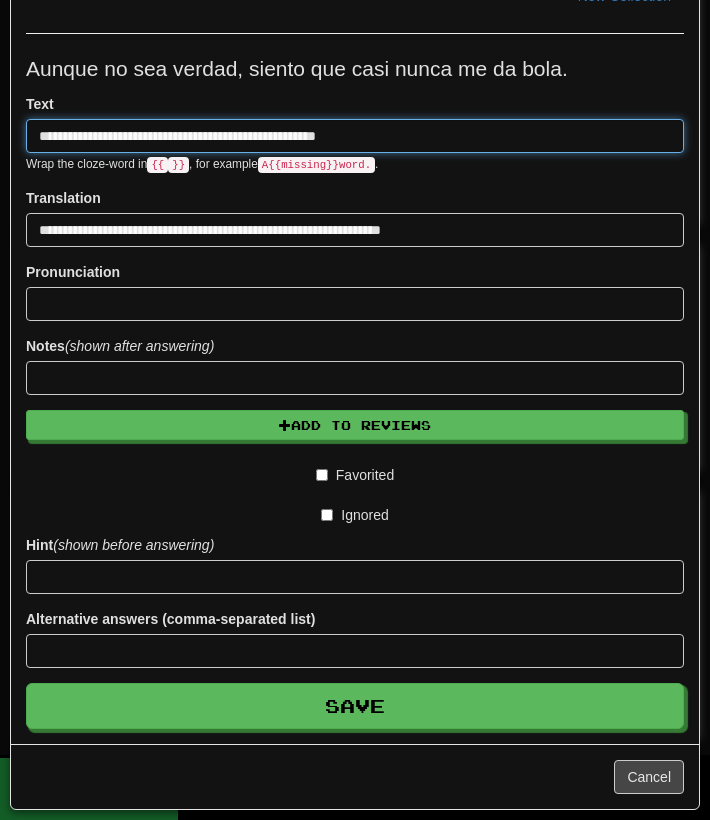 click on "**********" at bounding box center (355, 136) 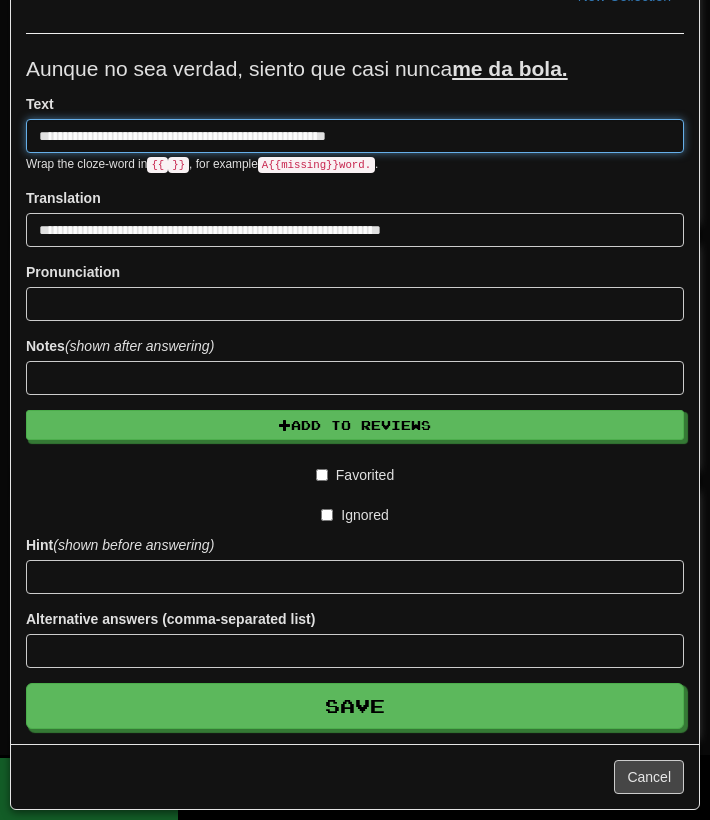 click on "**********" at bounding box center (355, 136) 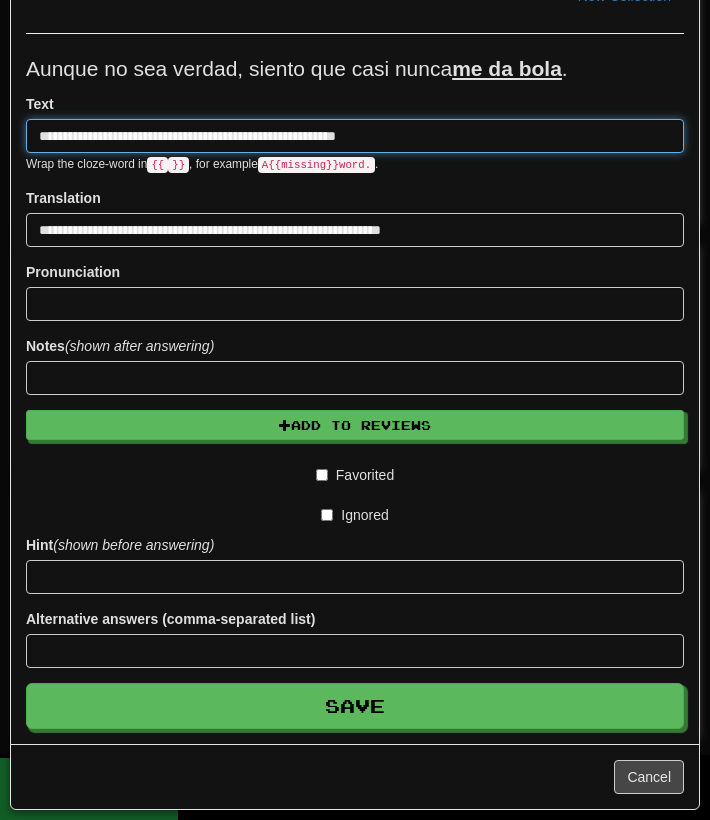 type on "**********" 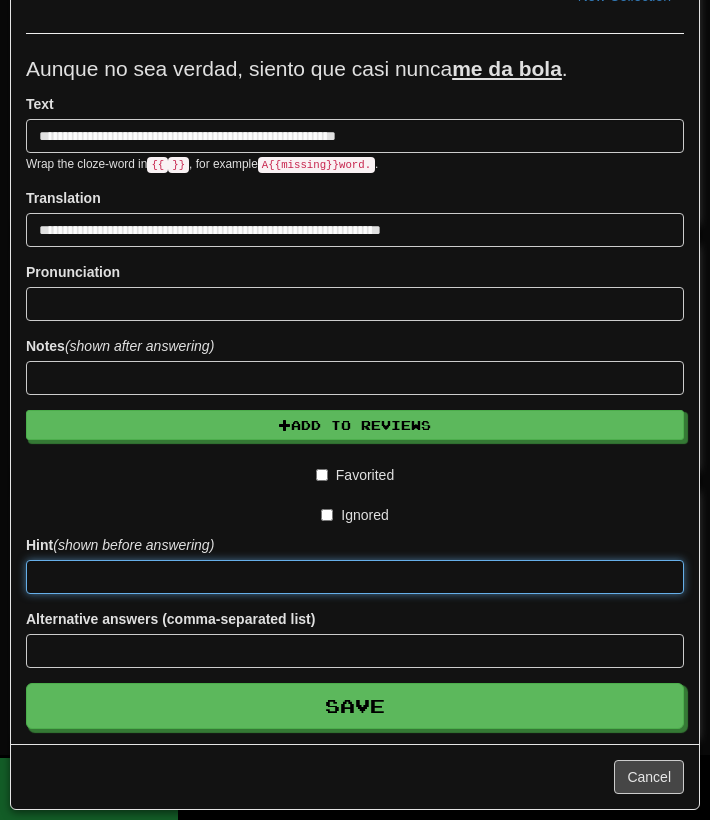 click at bounding box center (355, 577) 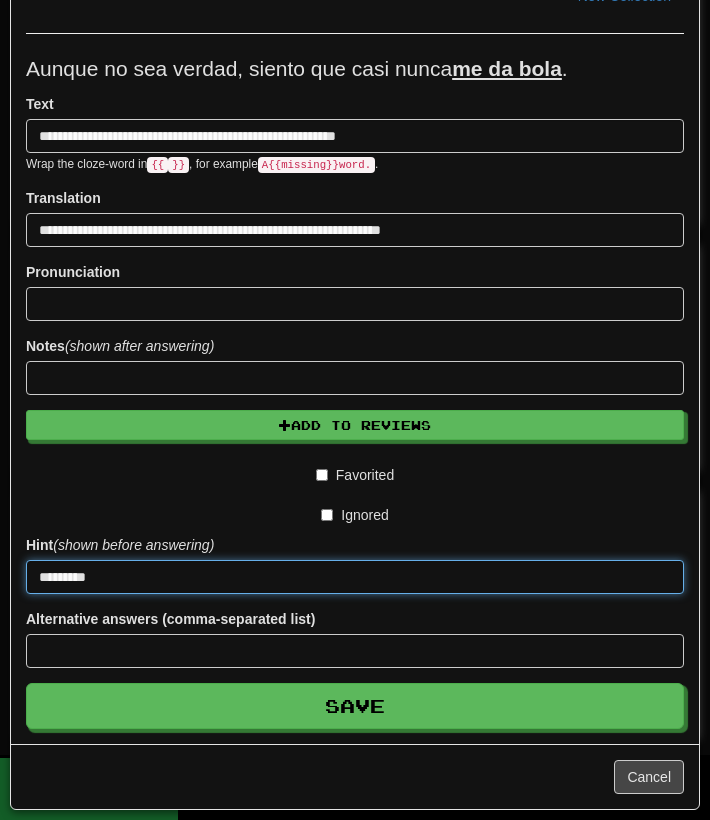 type on "*********" 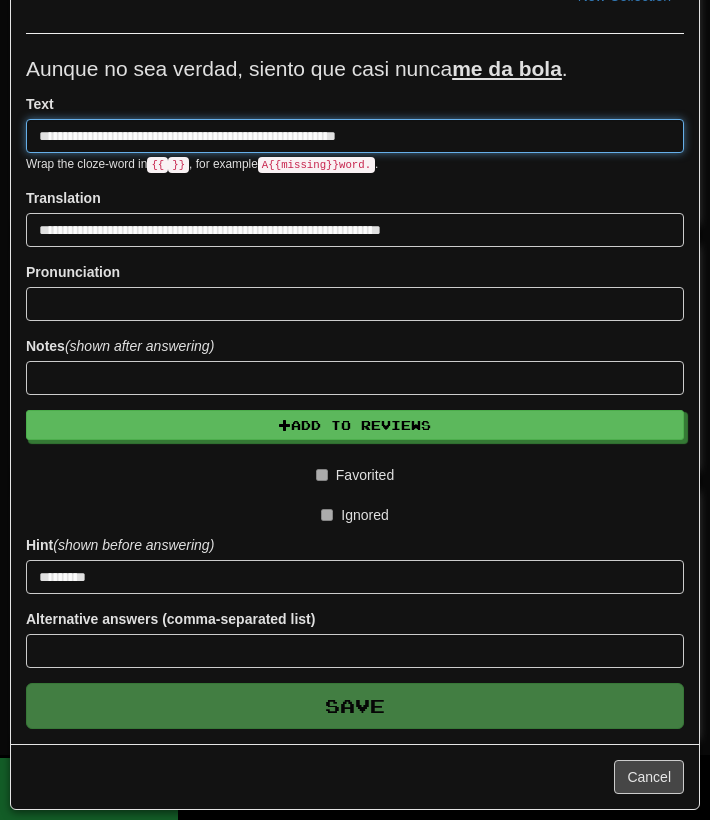 type 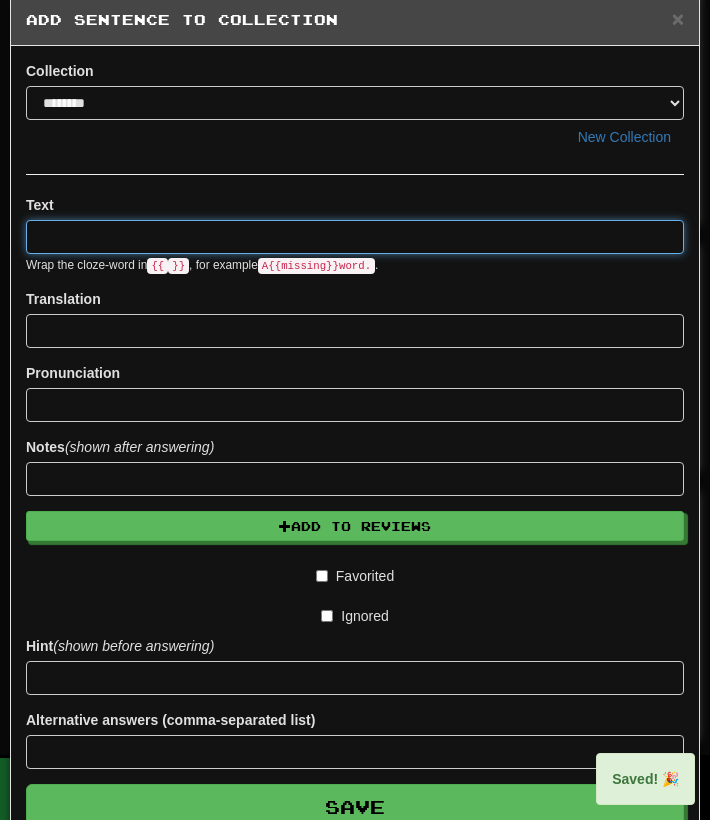 scroll, scrollTop: 0, scrollLeft: 0, axis: both 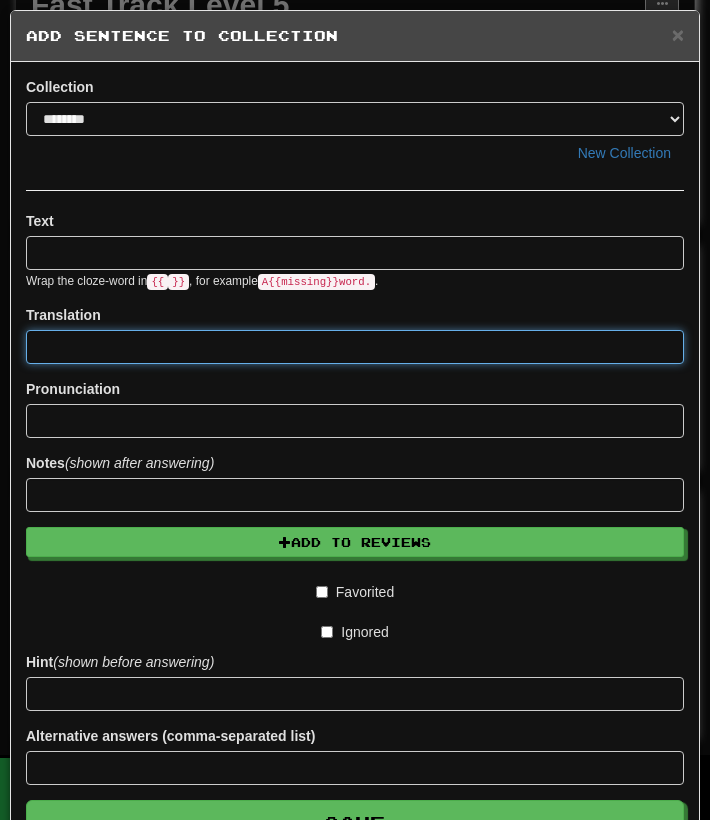 click at bounding box center [355, 347] 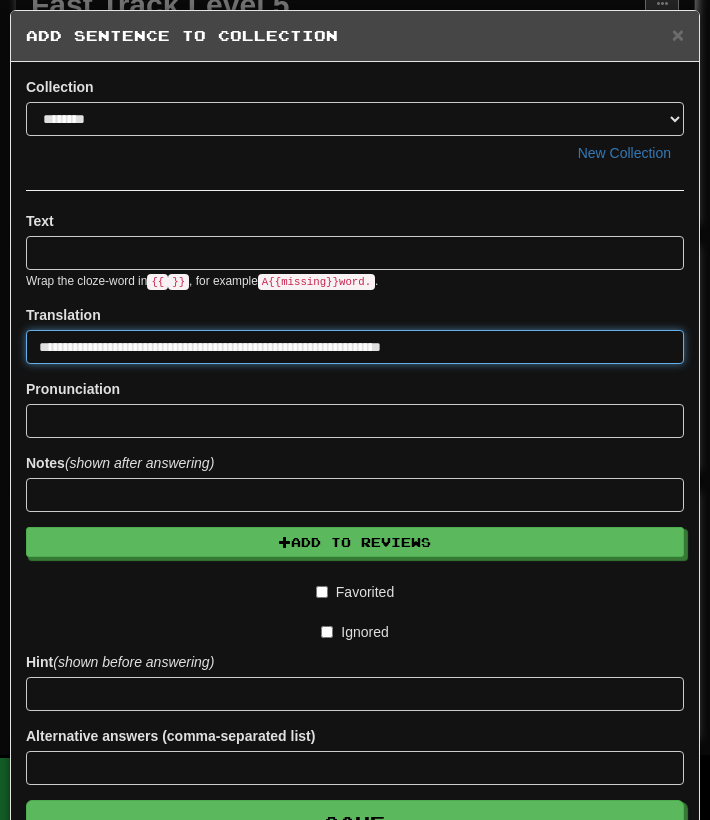 type on "**********" 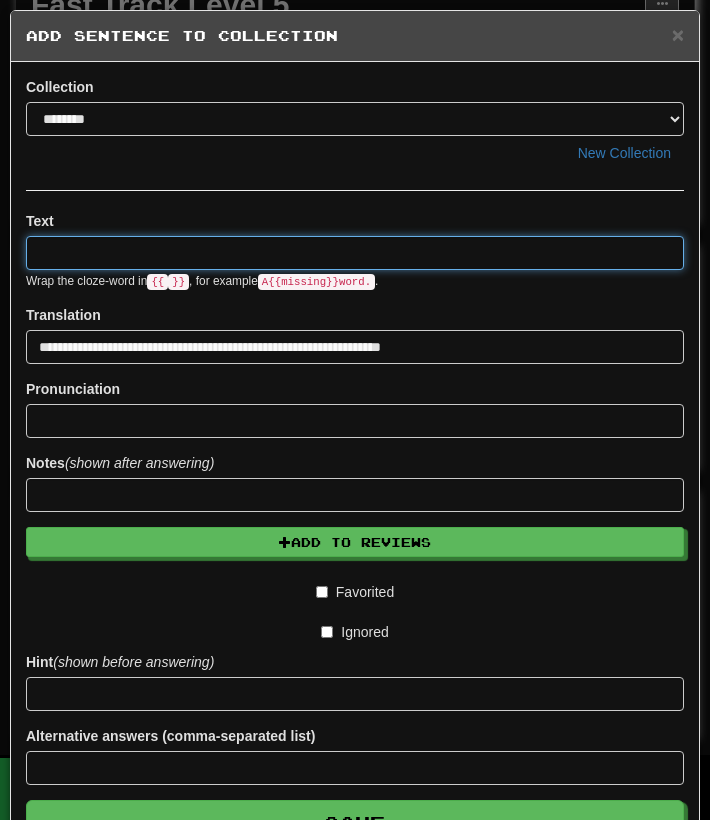 click at bounding box center [355, 253] 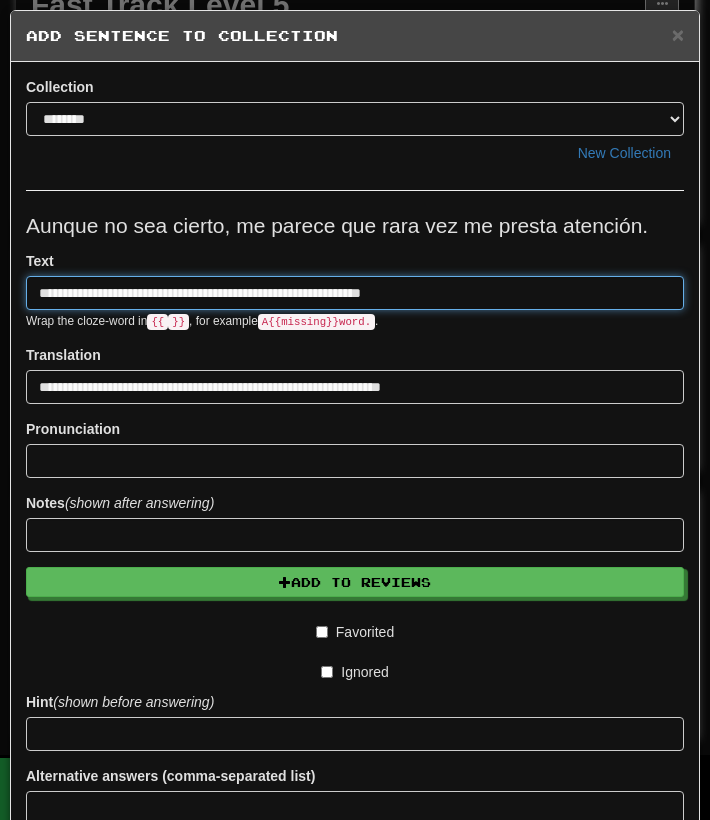 click on "**********" at bounding box center [355, 293] 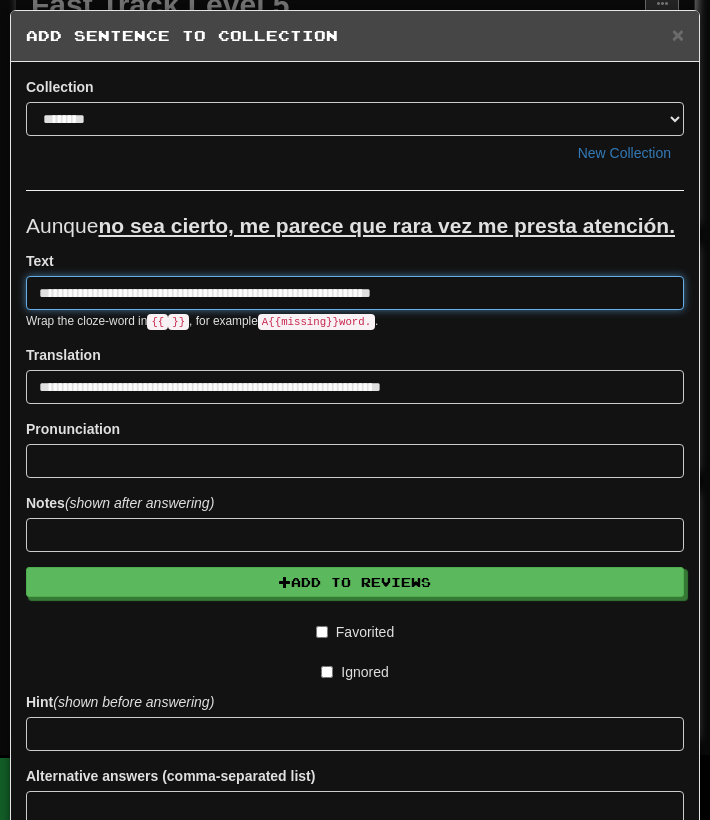 click on "**********" at bounding box center [355, 293] 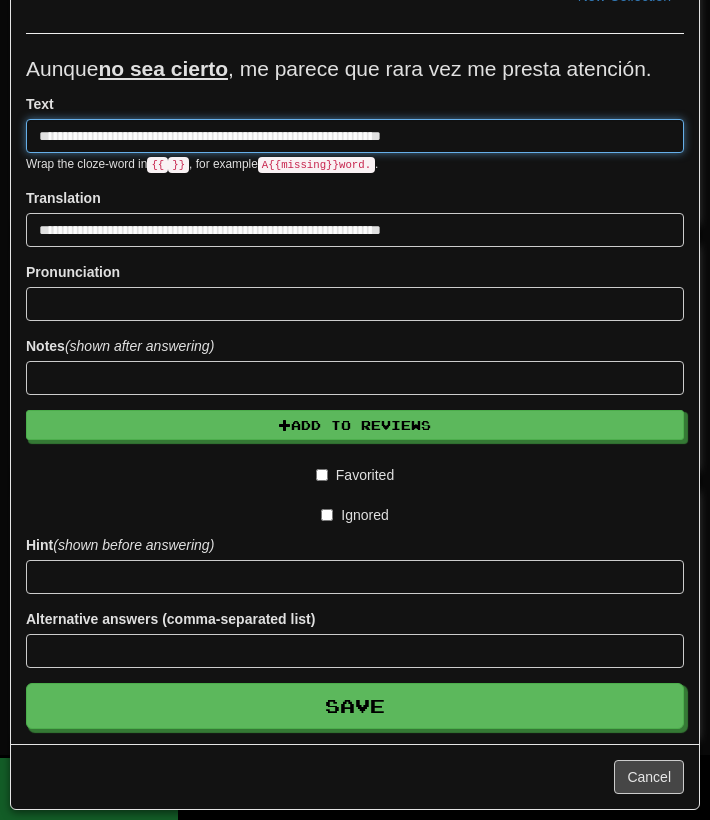 scroll, scrollTop: 158, scrollLeft: 0, axis: vertical 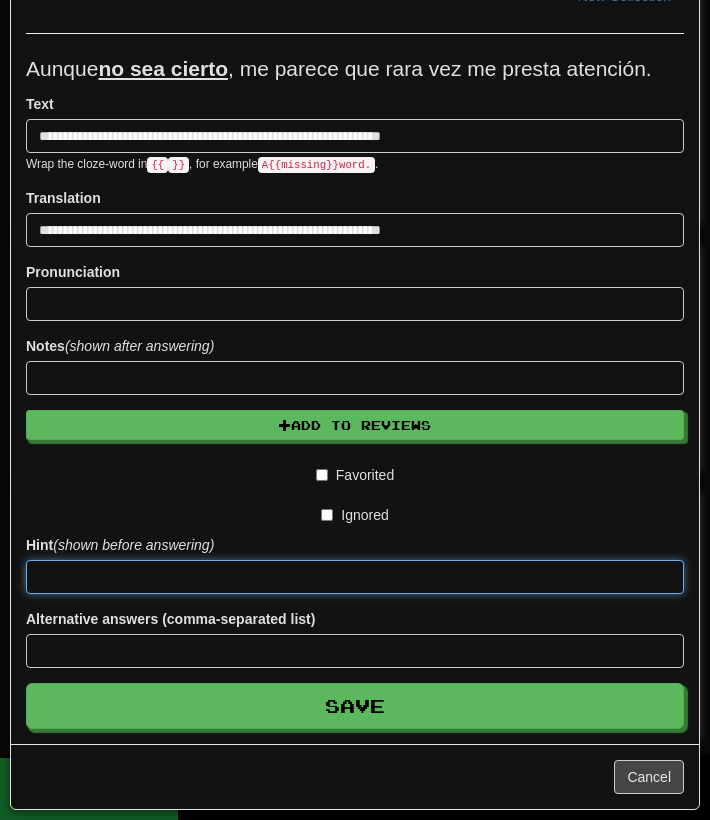 click at bounding box center (355, 577) 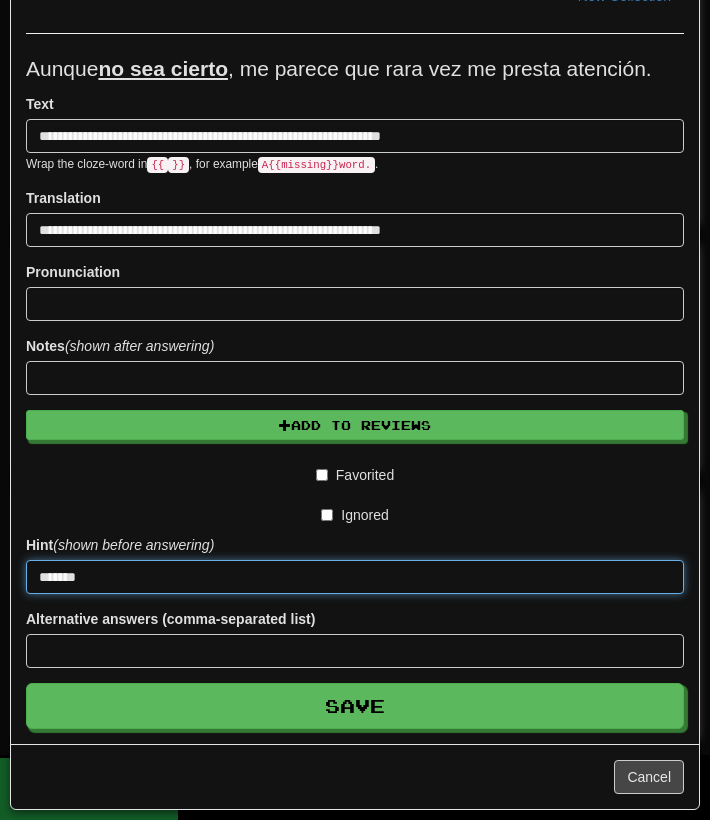type on "*******" 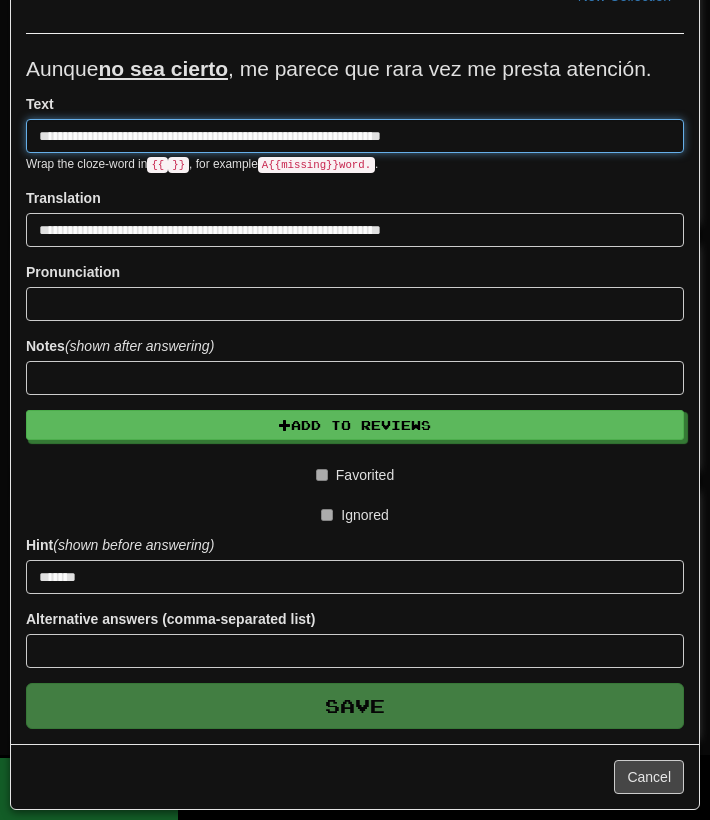 type 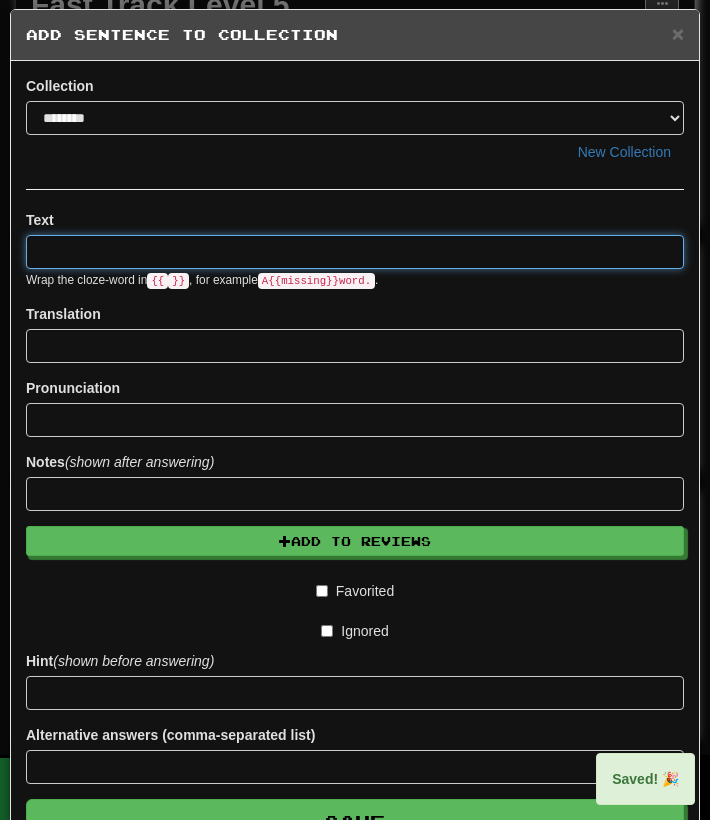 scroll, scrollTop: 0, scrollLeft: 0, axis: both 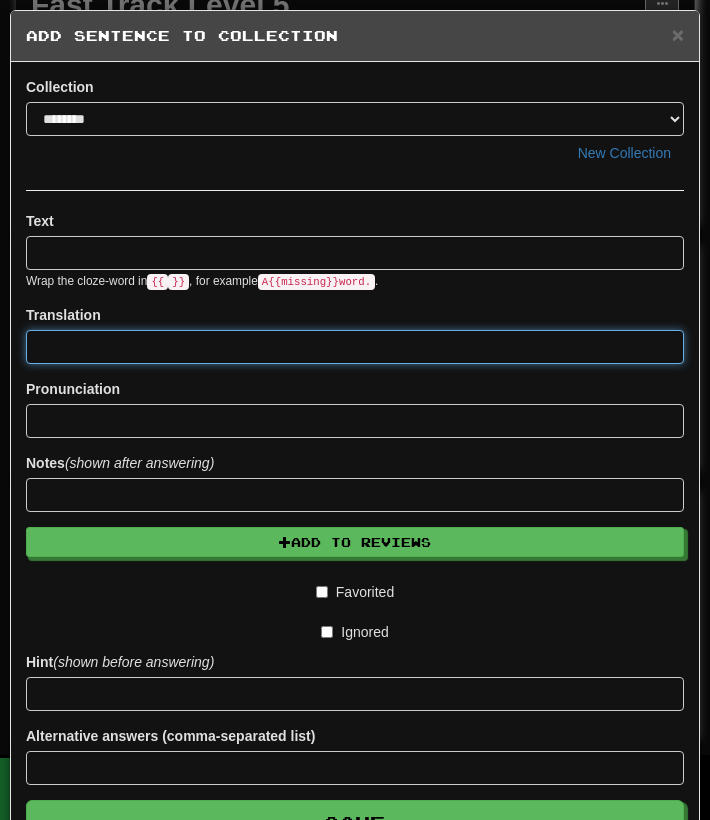 click at bounding box center (355, 347) 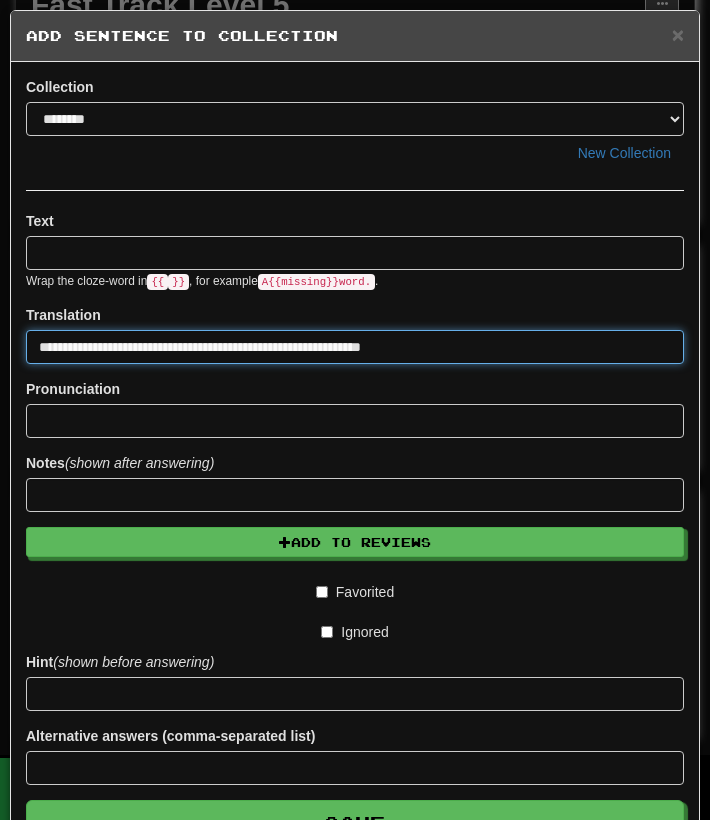 type on "**********" 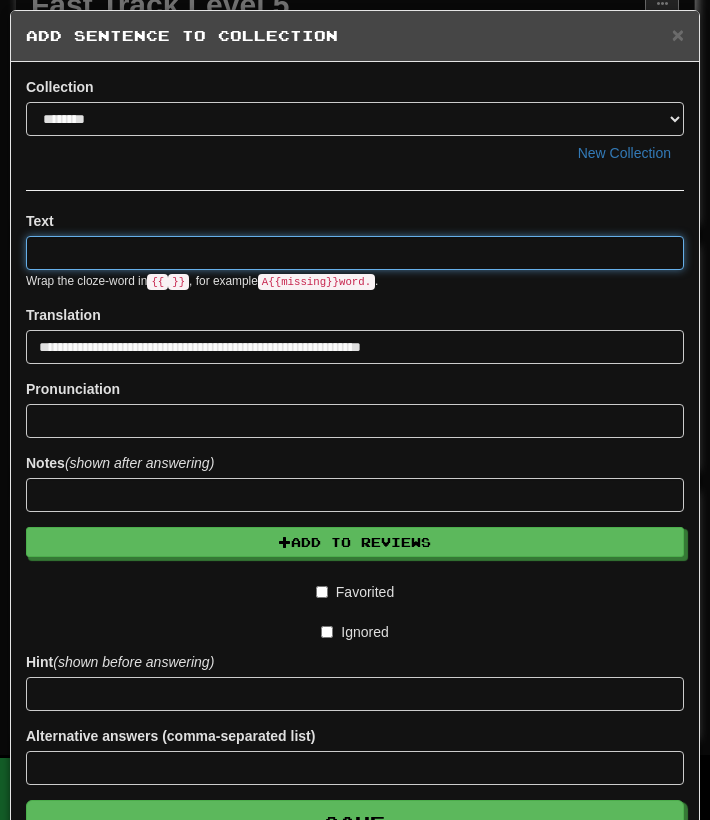 click at bounding box center [355, 253] 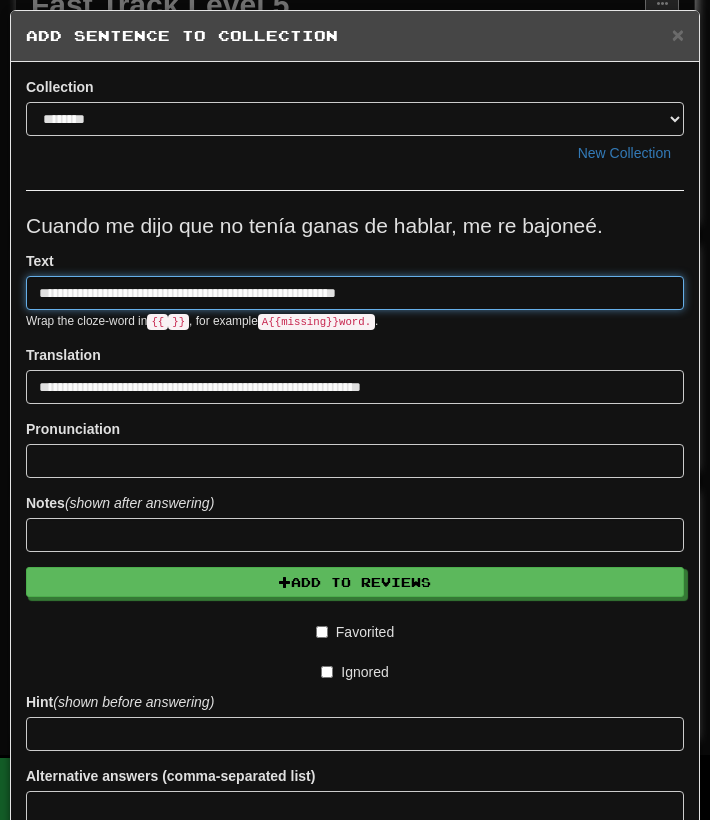 click on "**********" at bounding box center (355, 293) 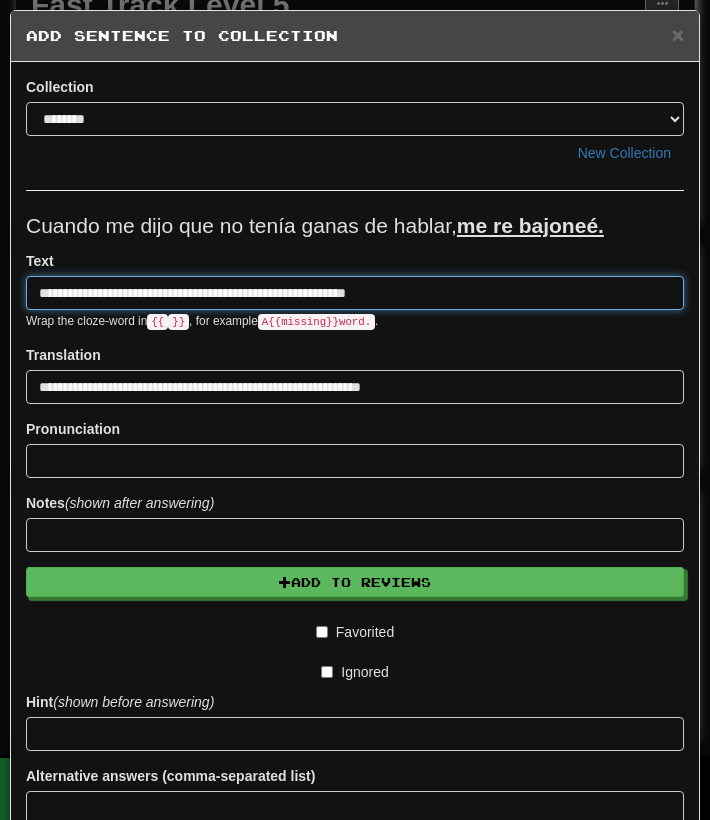 click on "**********" at bounding box center (355, 293) 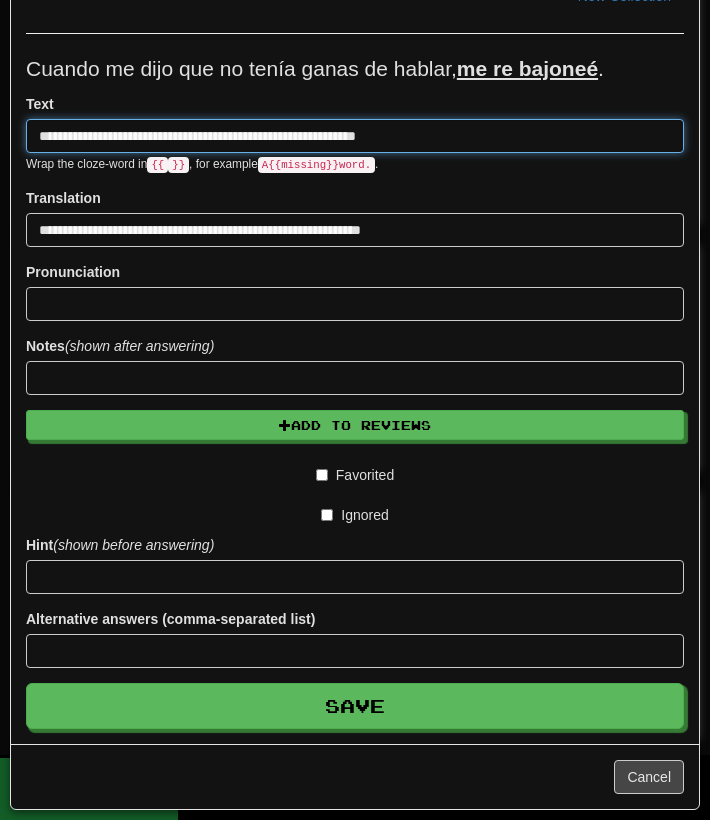 scroll, scrollTop: 158, scrollLeft: 0, axis: vertical 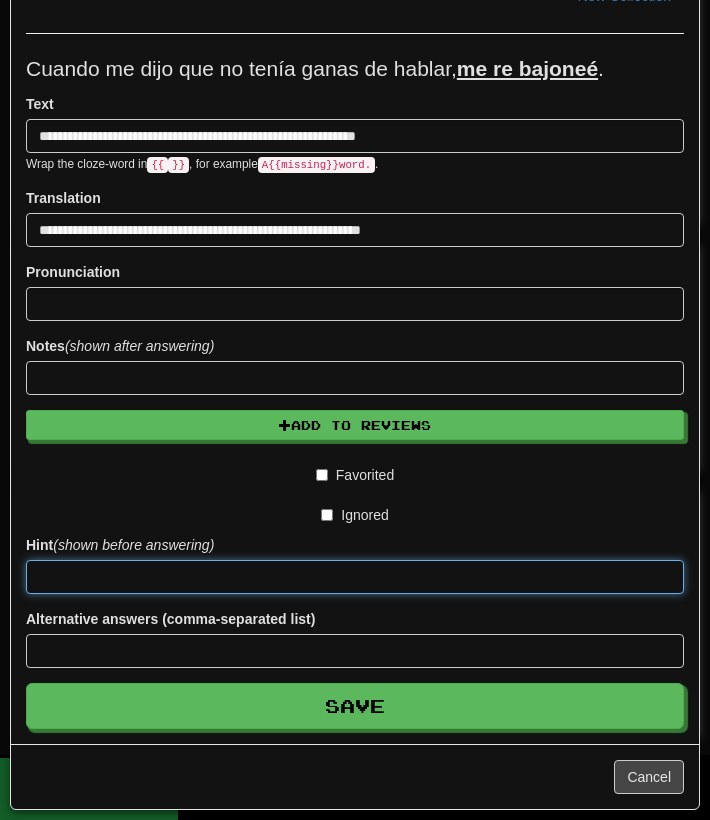 click at bounding box center [355, 577] 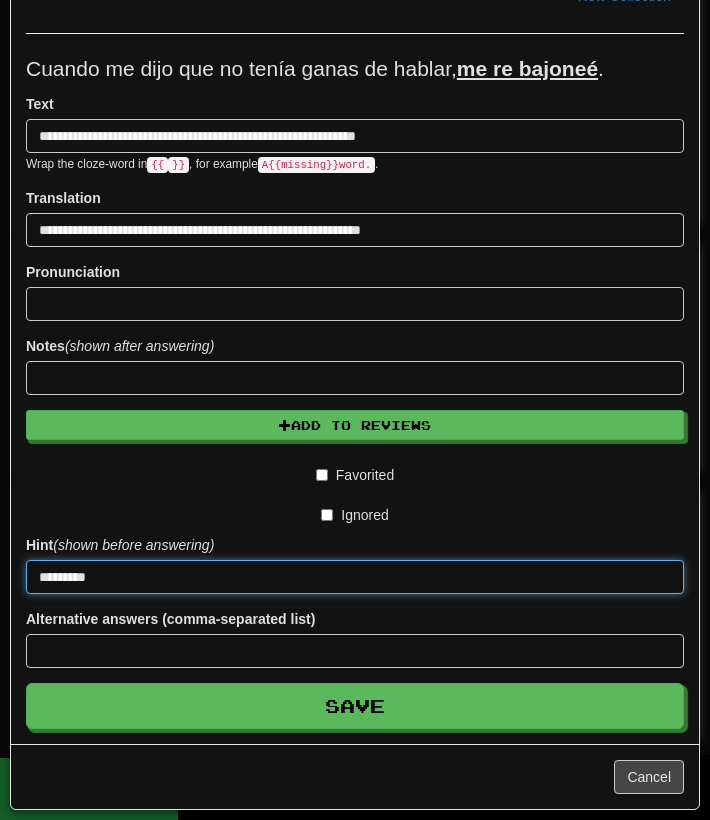 type on "*********" 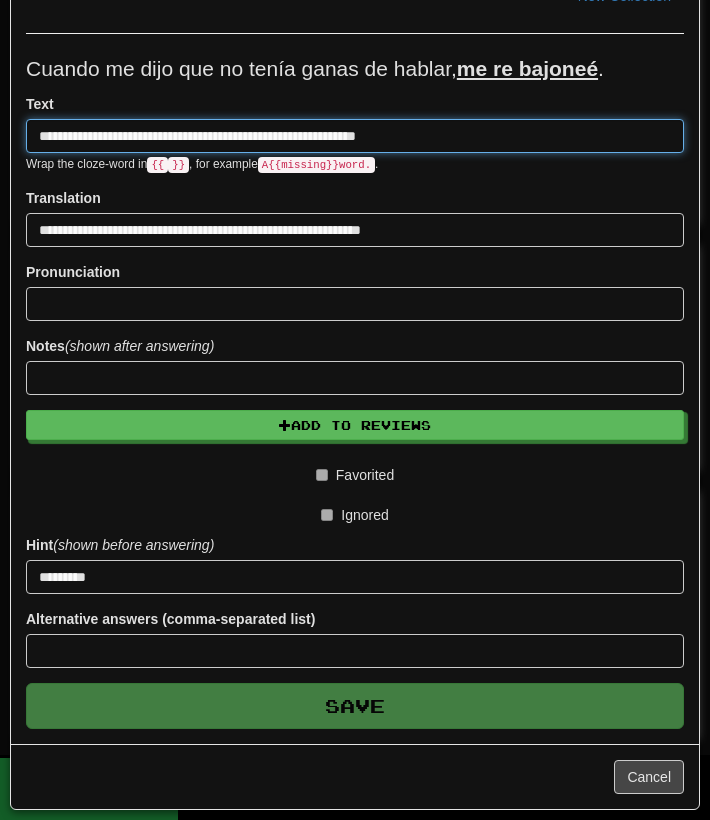 type 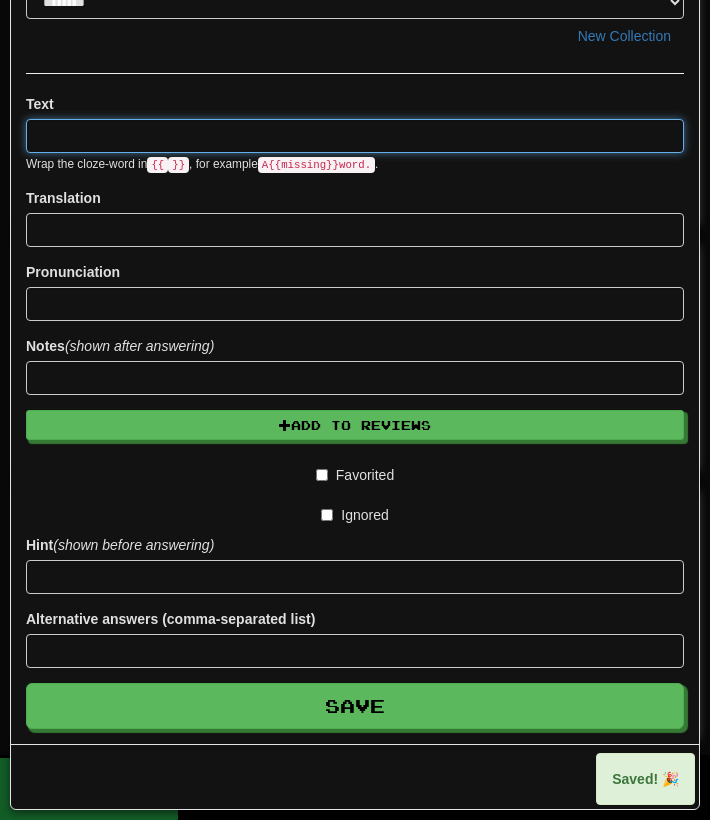 scroll, scrollTop: 0, scrollLeft: 0, axis: both 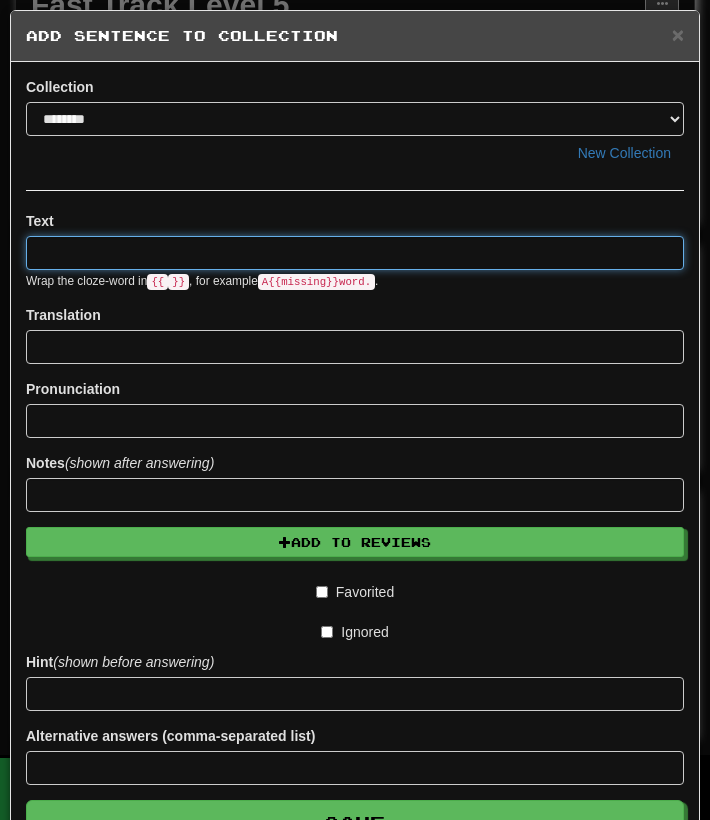 click at bounding box center [355, 253] 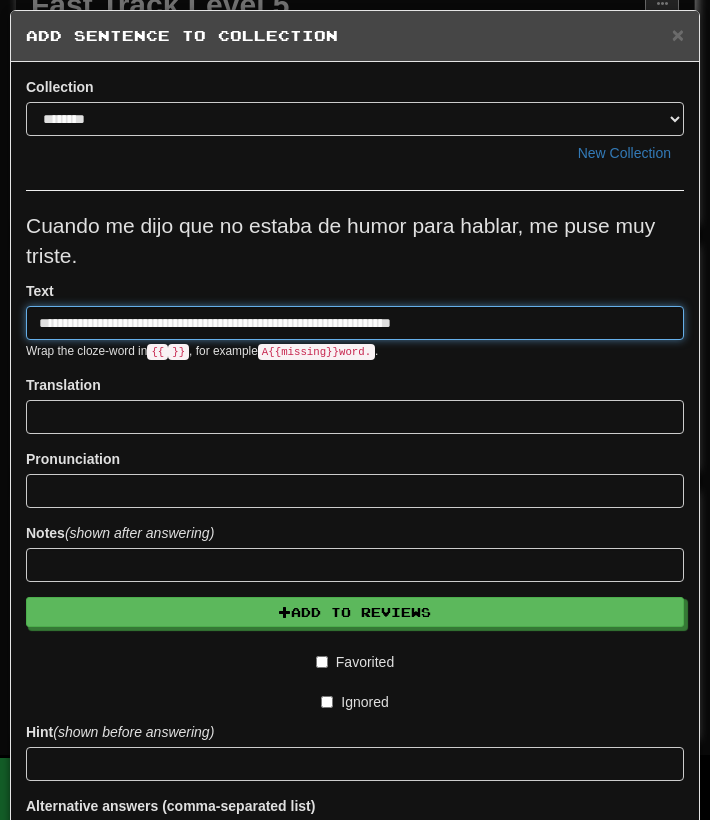 click on "**********" at bounding box center [355, 323] 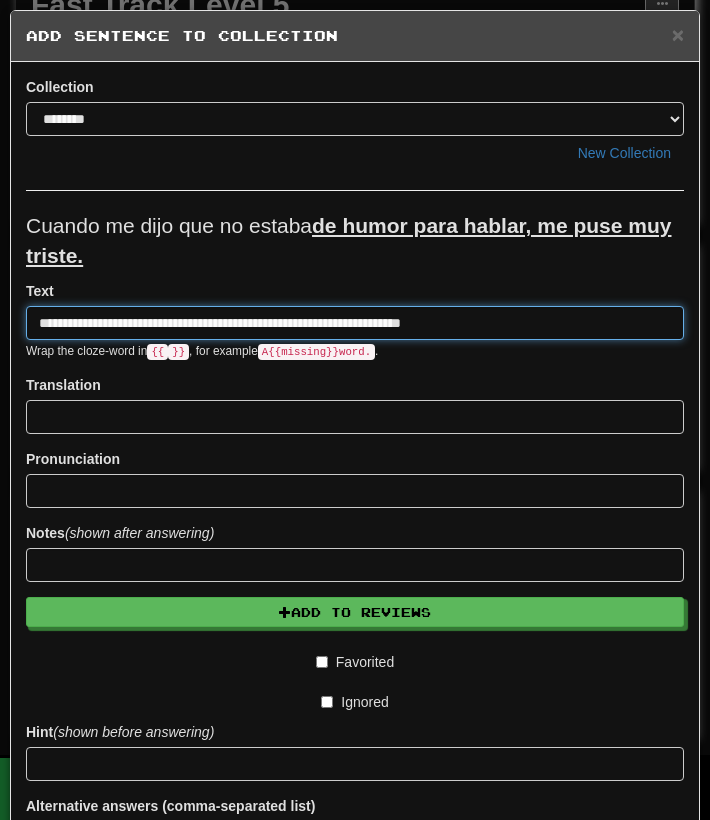 click on "**********" at bounding box center [355, 323] 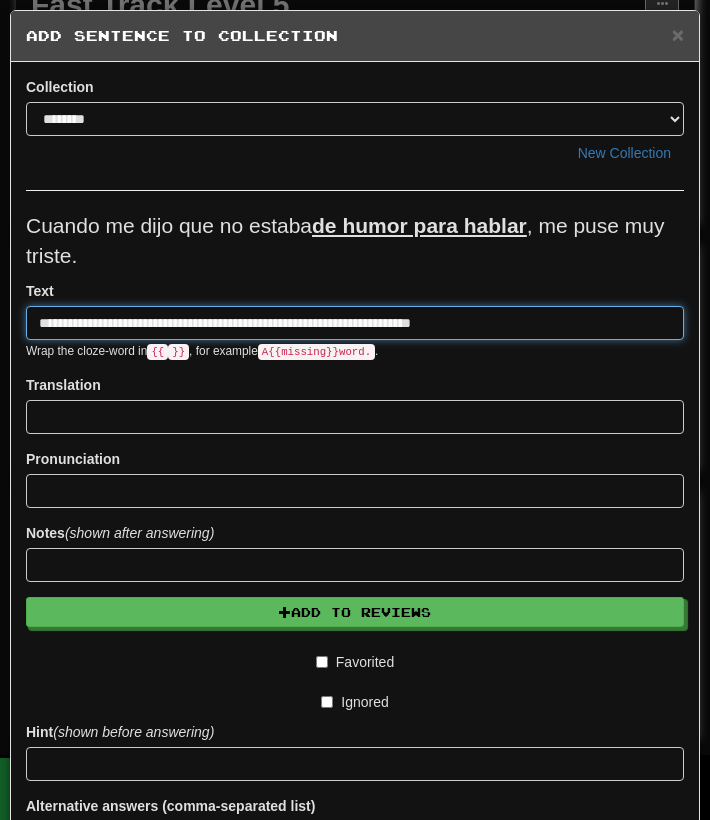 type on "**********" 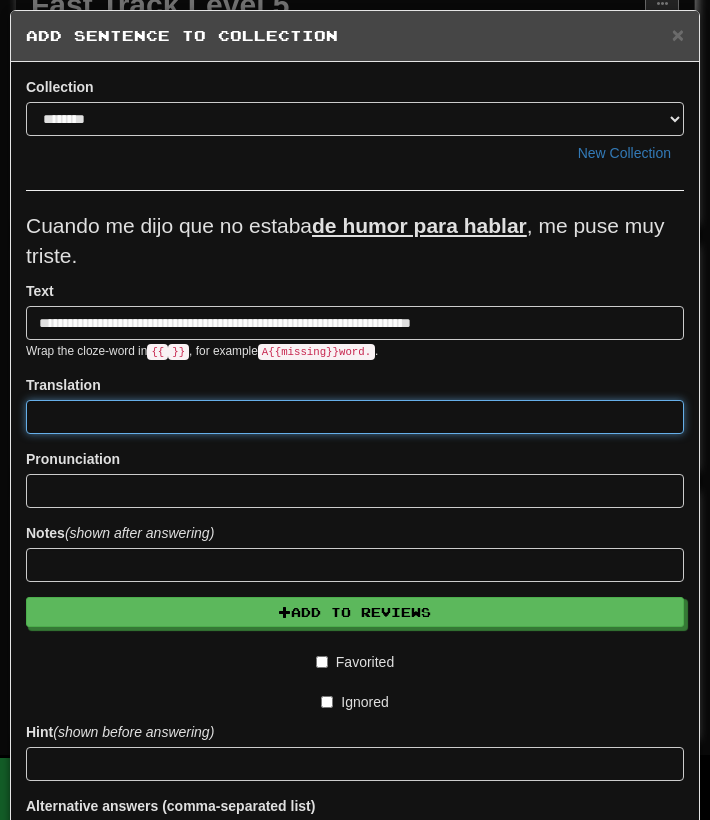 click at bounding box center (355, 417) 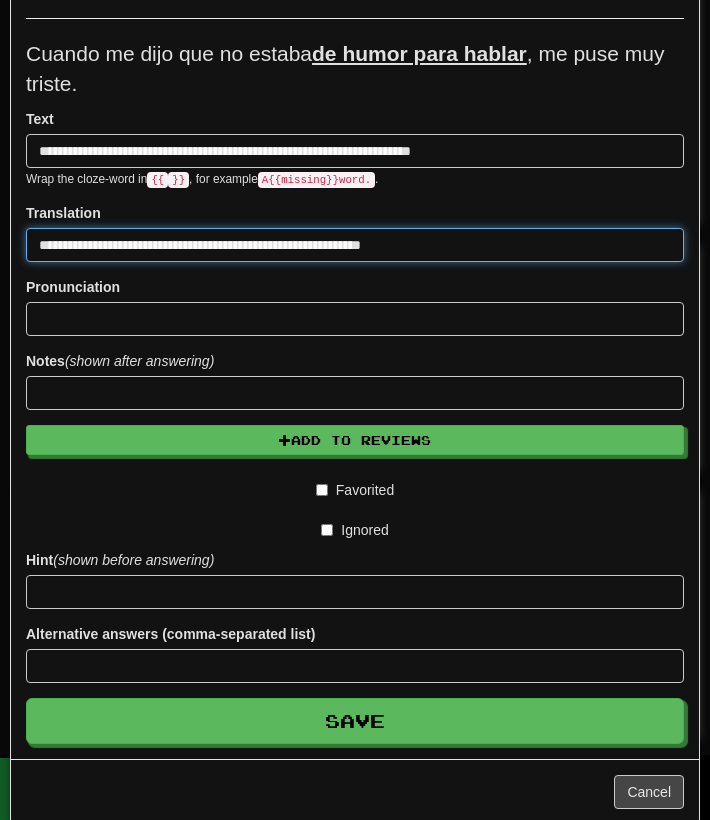 scroll, scrollTop: 176, scrollLeft: 0, axis: vertical 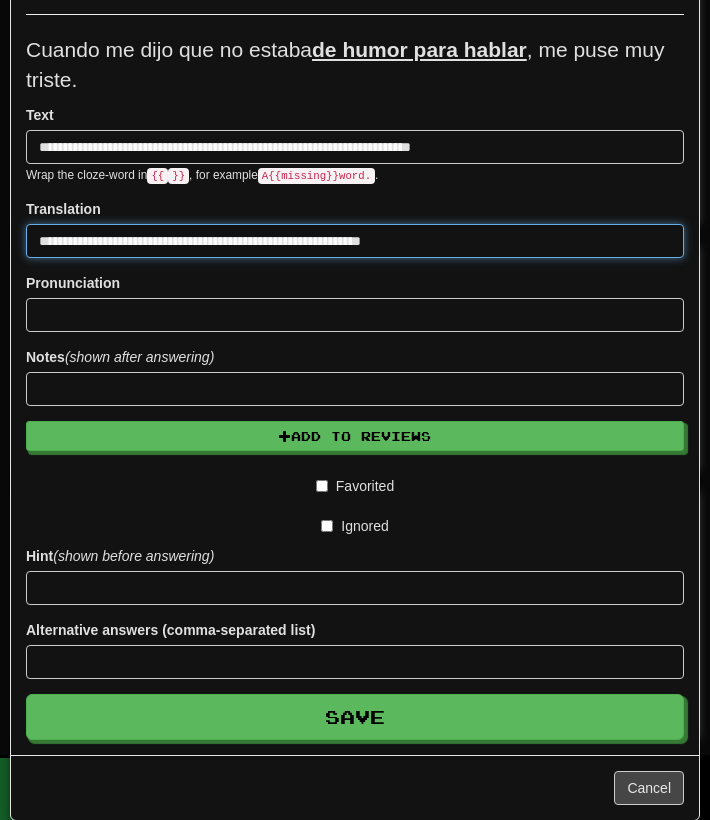 type on "**********" 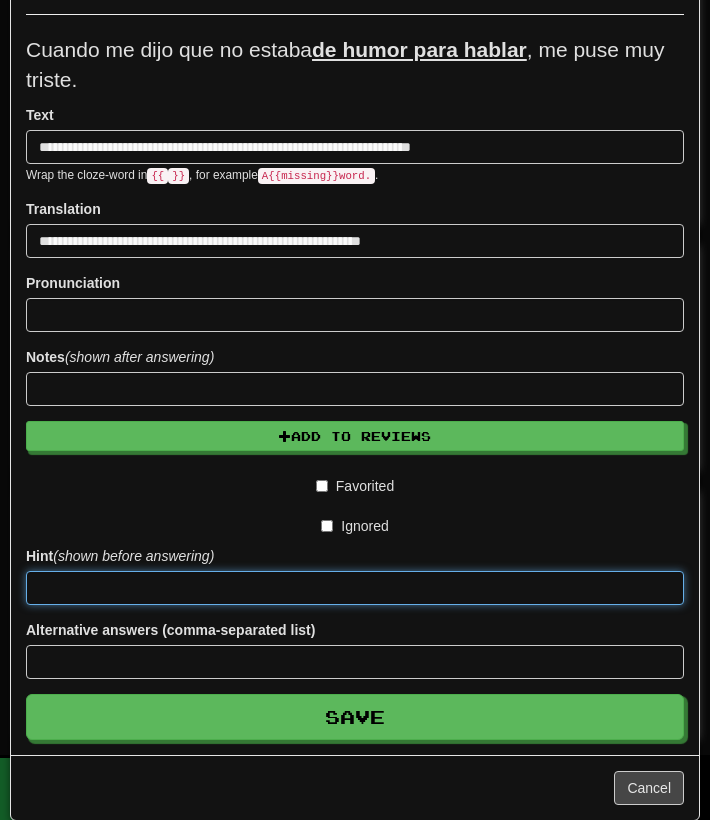 click at bounding box center [355, 588] 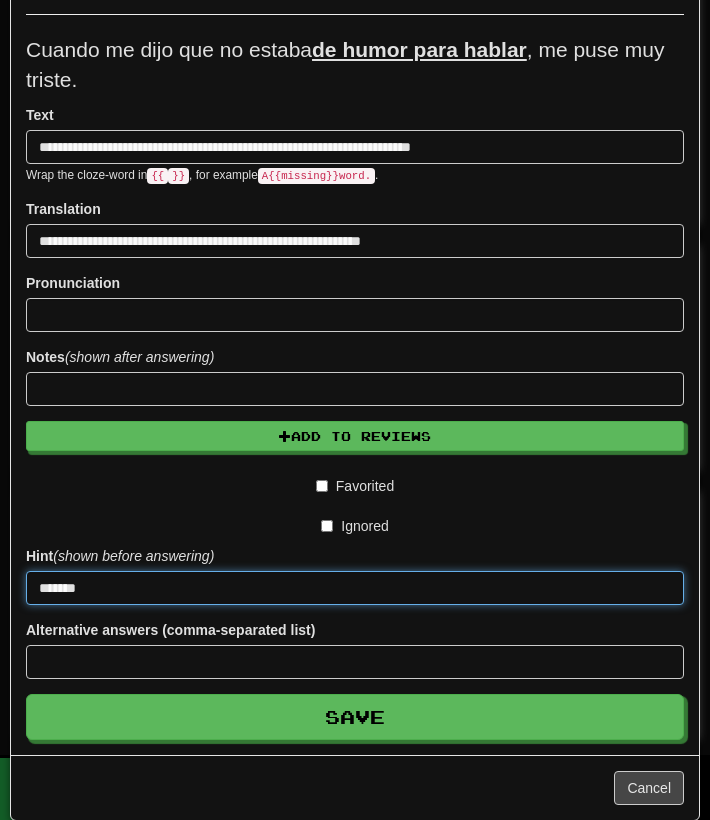 type on "*******" 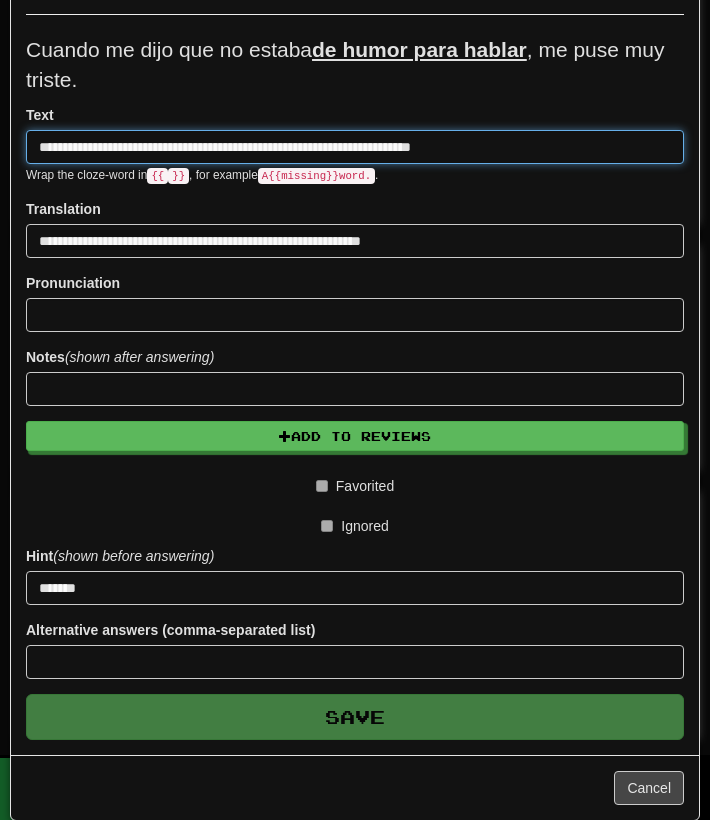 type 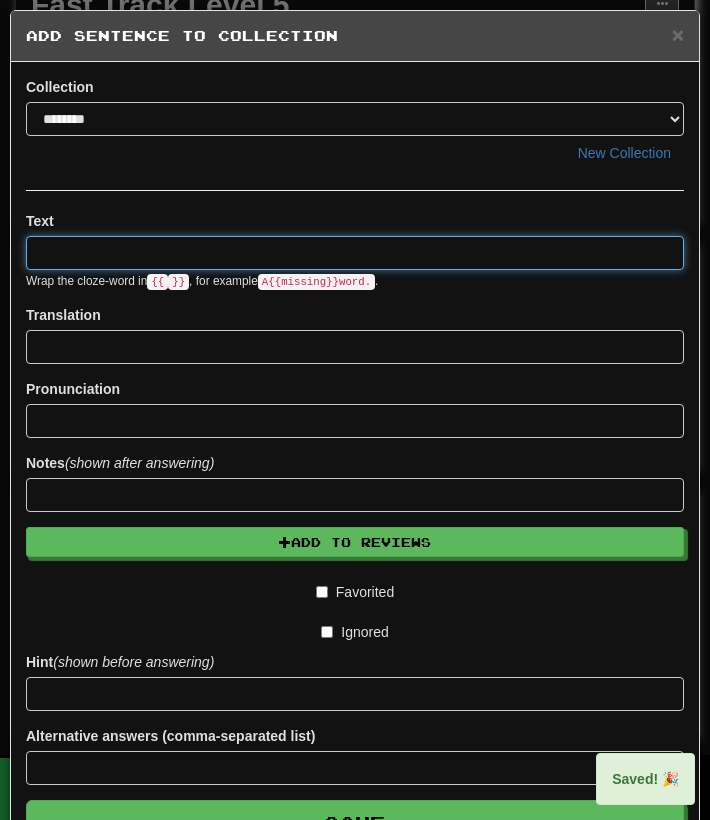 scroll, scrollTop: 0, scrollLeft: 0, axis: both 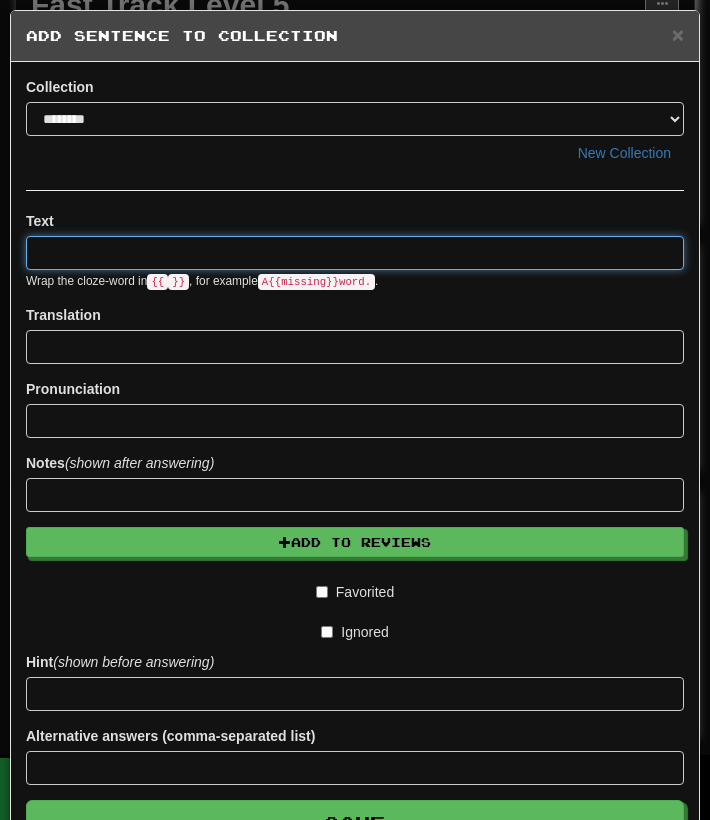 click at bounding box center [355, 253] 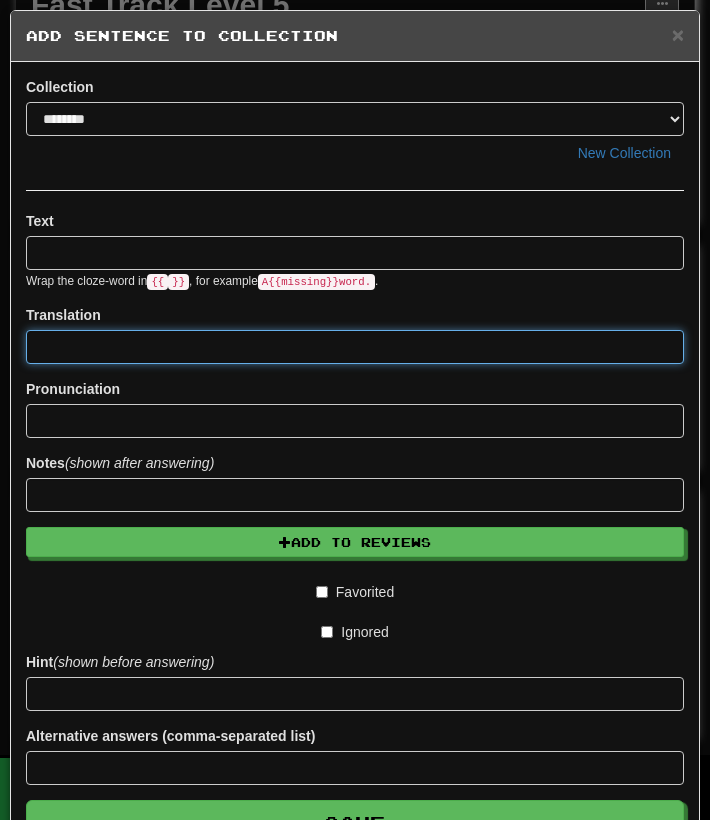 click at bounding box center (355, 347) 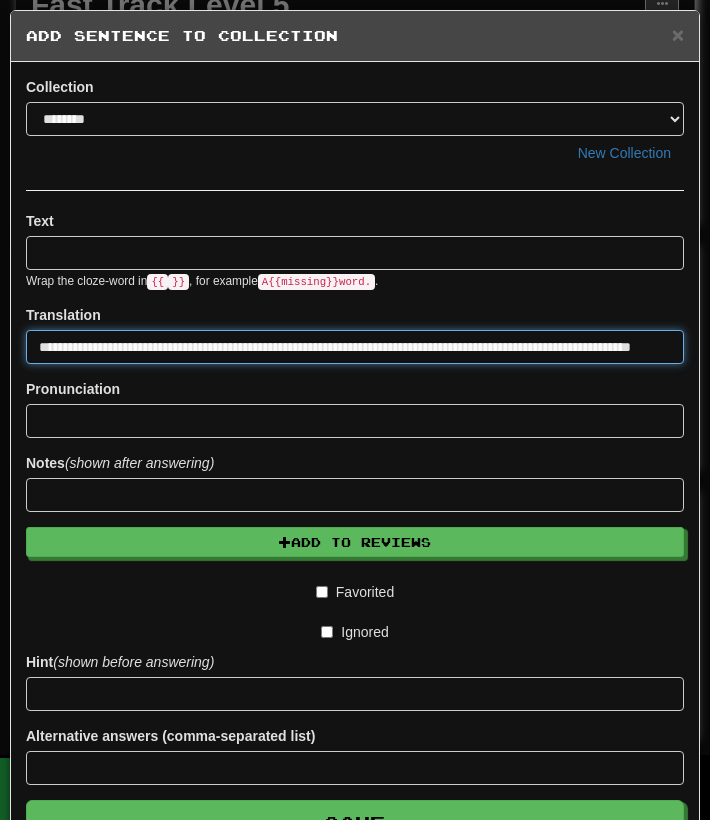 type on "**********" 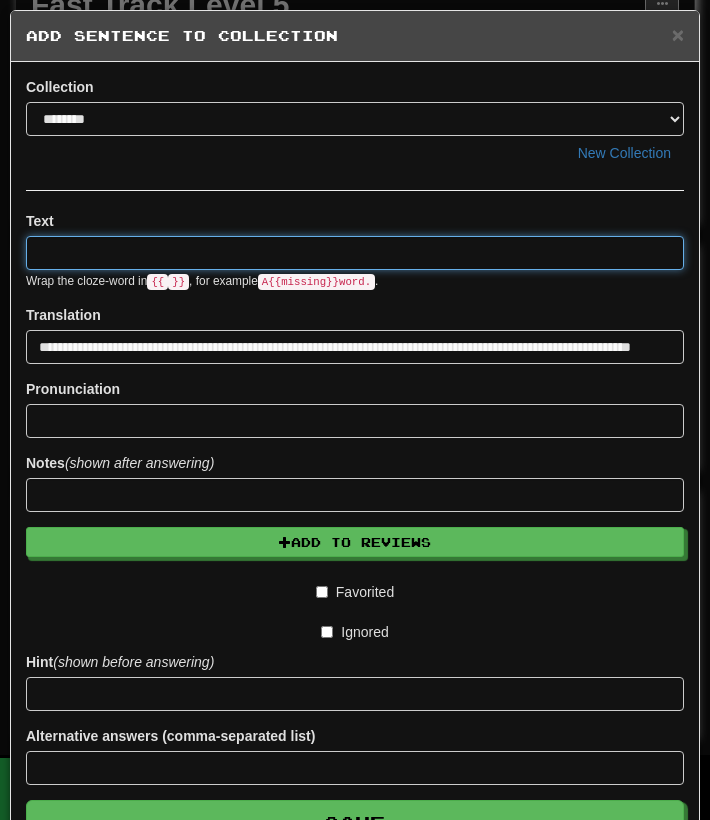 click at bounding box center [355, 253] 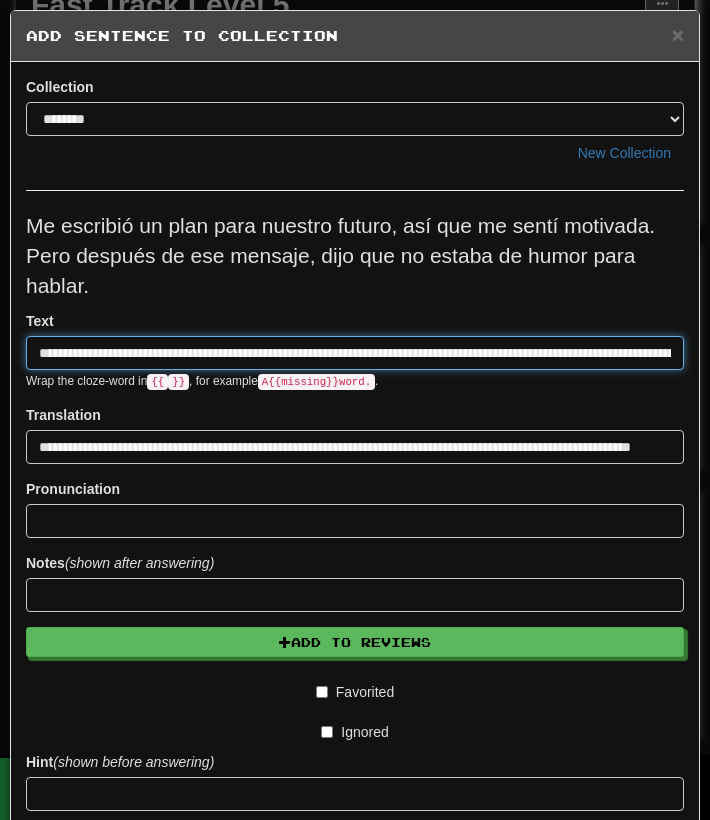 click on "**********" at bounding box center [355, 353] 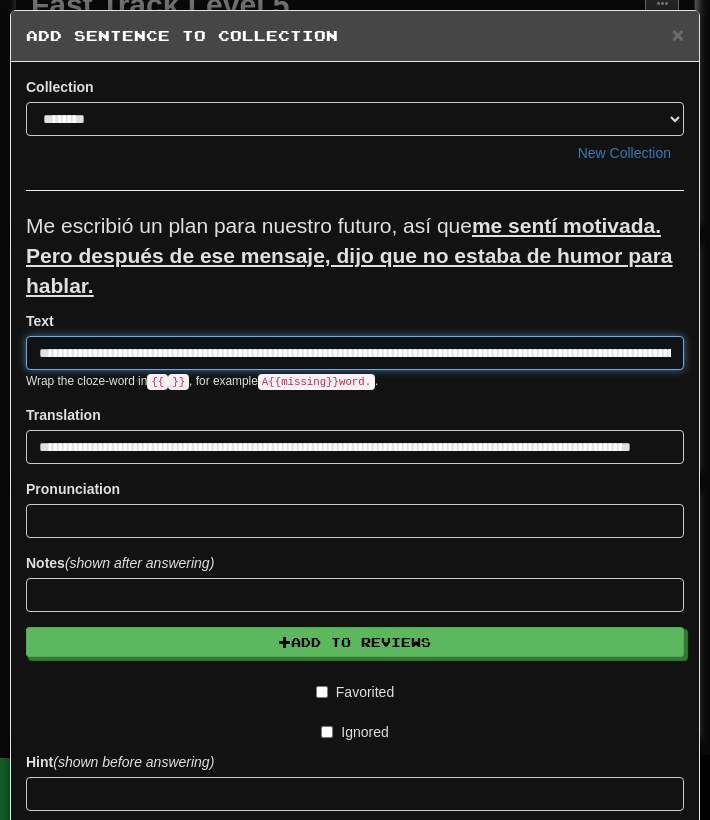 click on "**********" at bounding box center (355, 353) 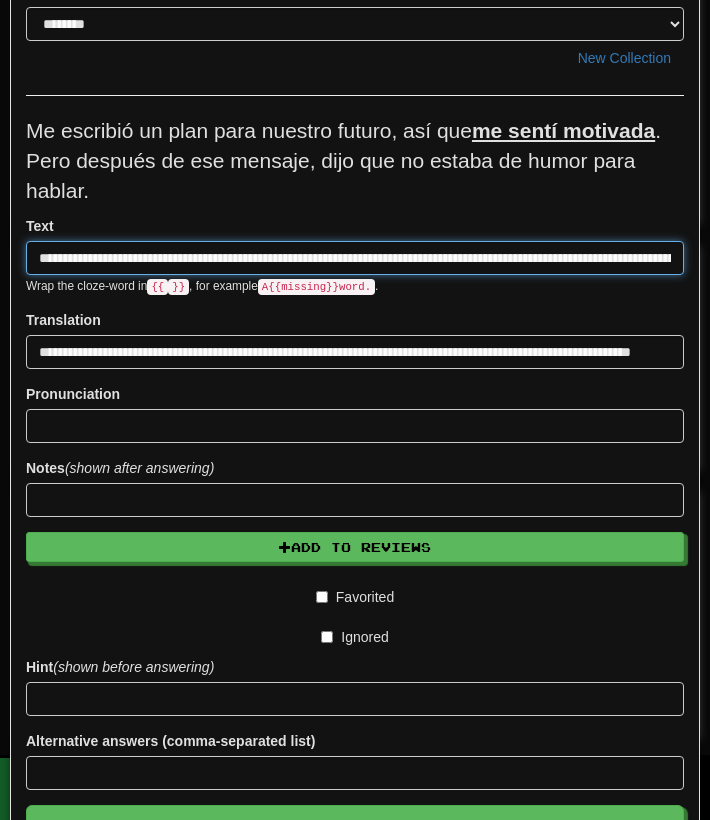 scroll, scrollTop: 149, scrollLeft: 0, axis: vertical 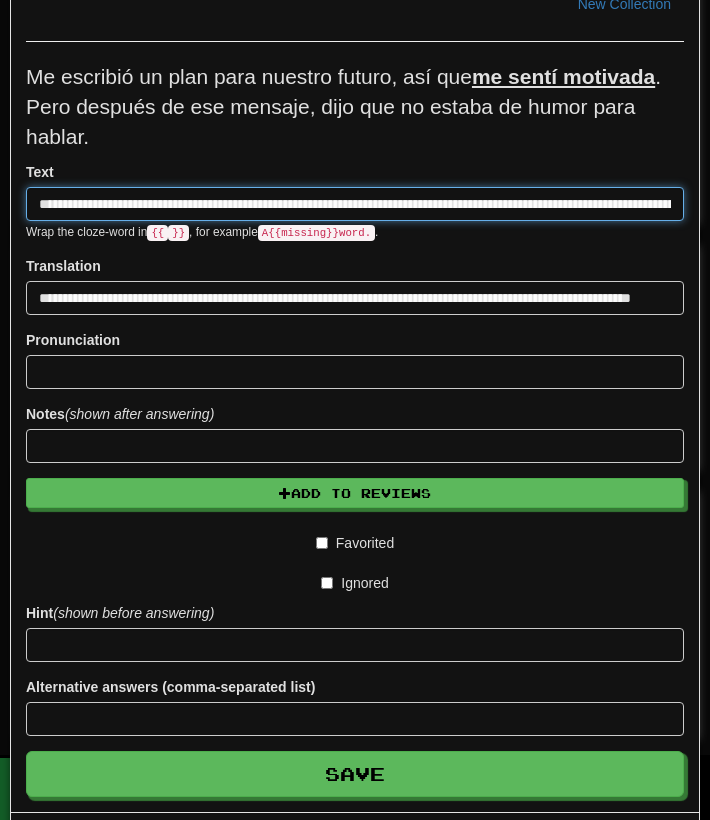 type on "**********" 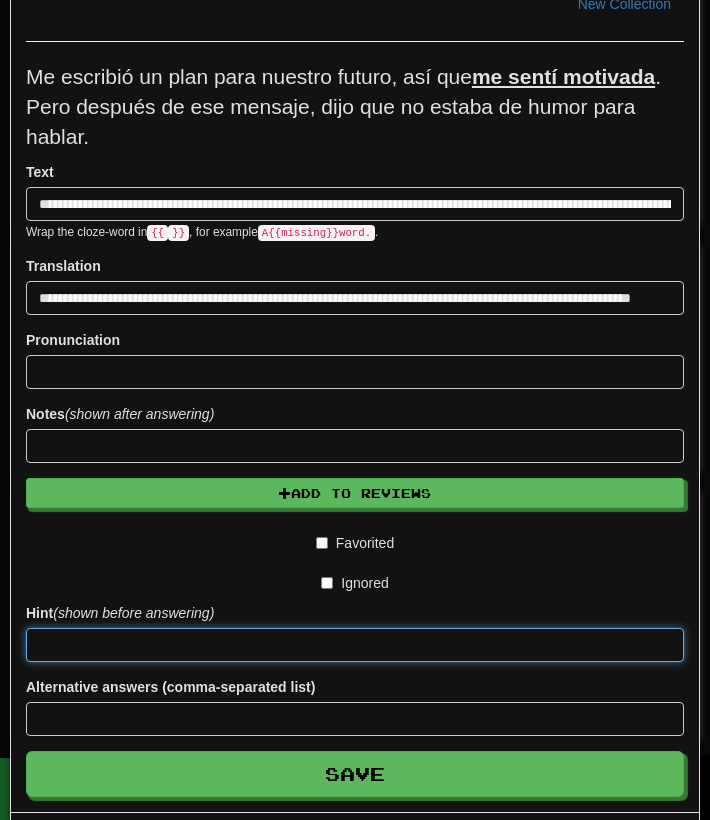 click at bounding box center [355, 645] 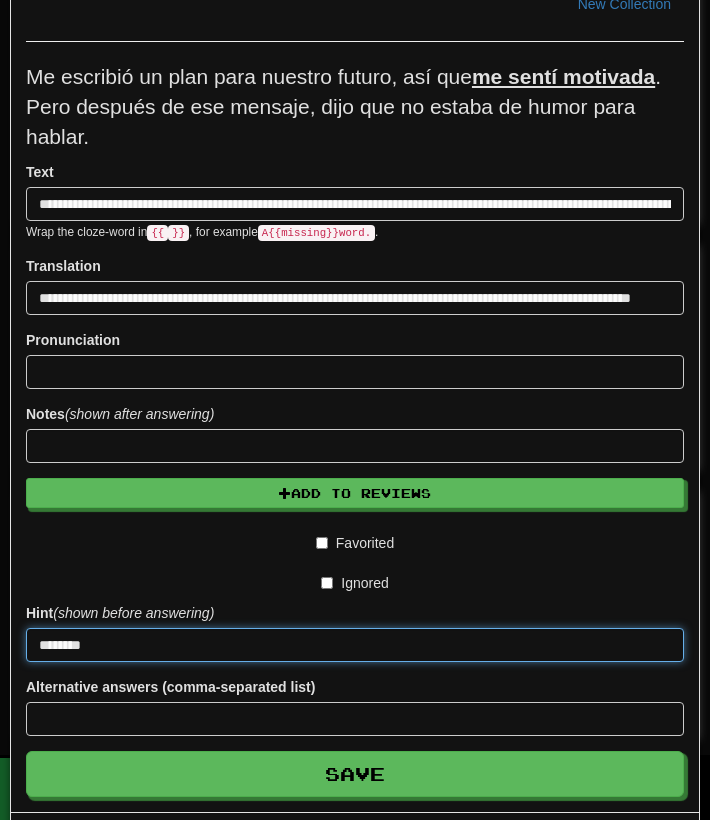 type on "*******" 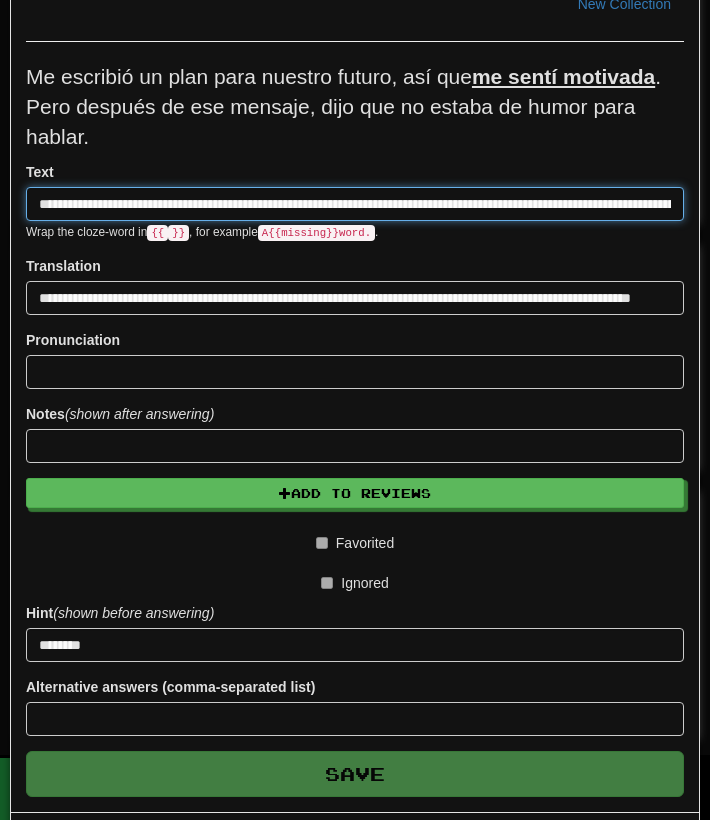 type 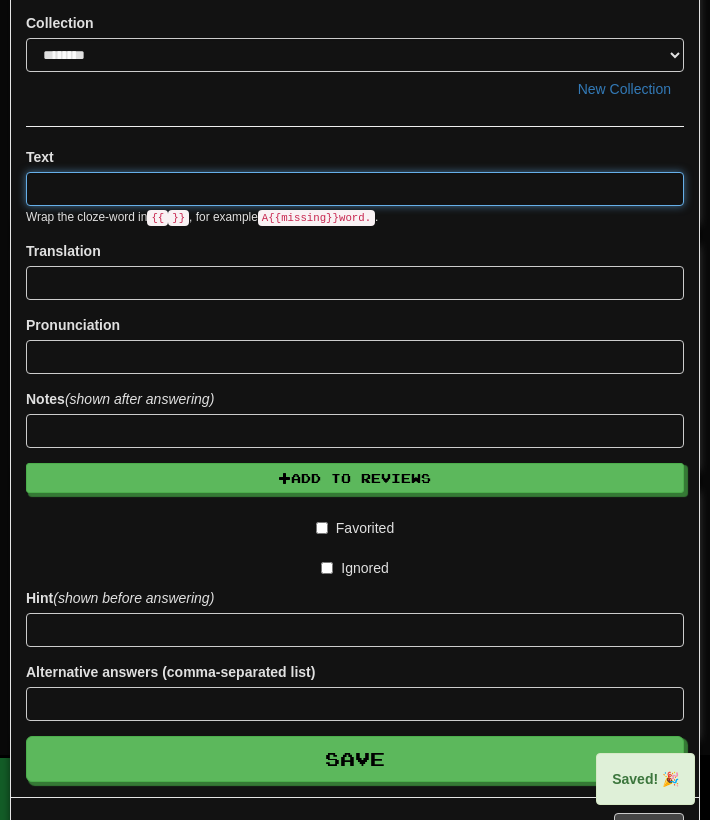 scroll, scrollTop: 0, scrollLeft: 0, axis: both 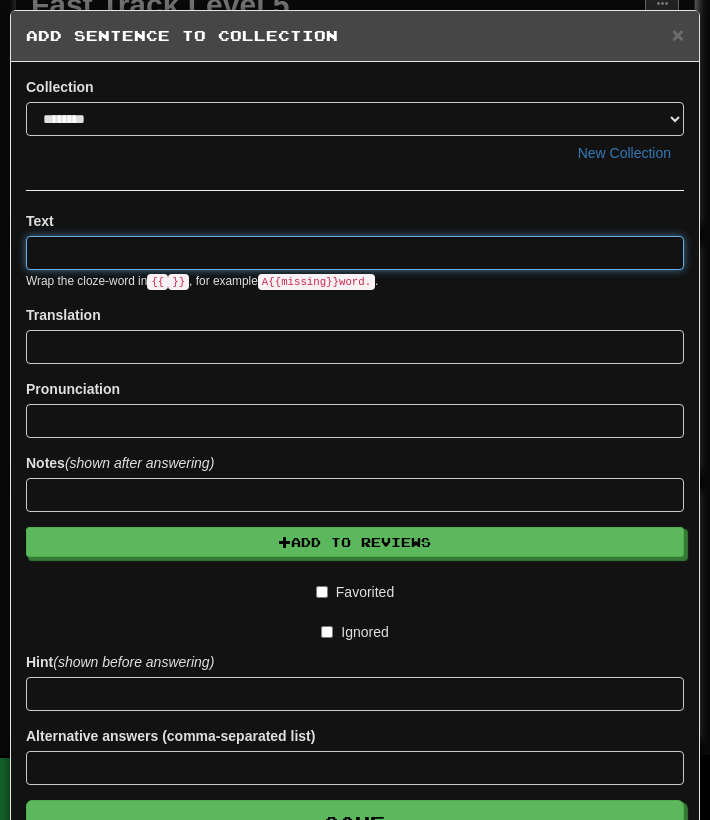 click at bounding box center (355, 253) 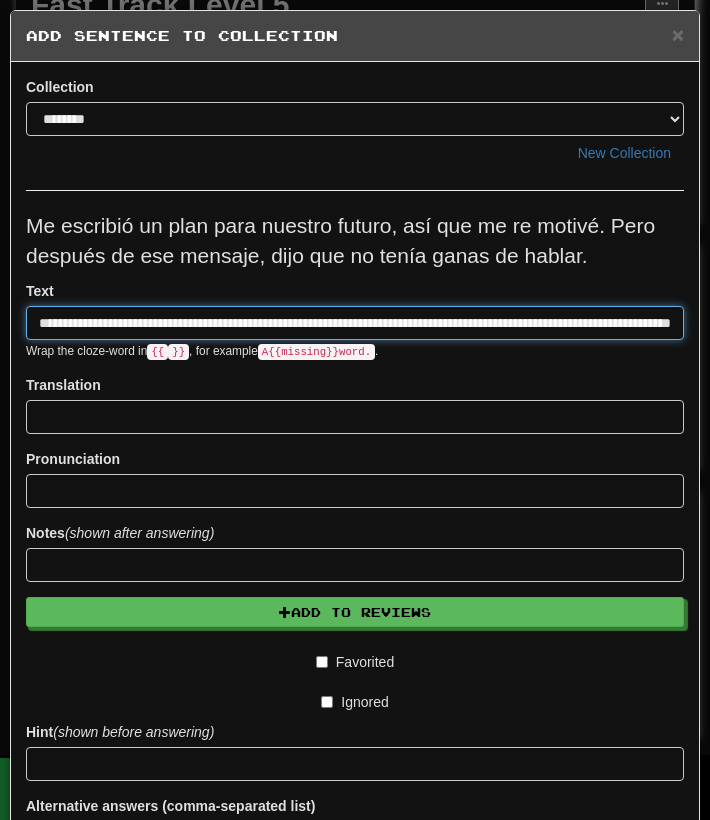 type on "**********" 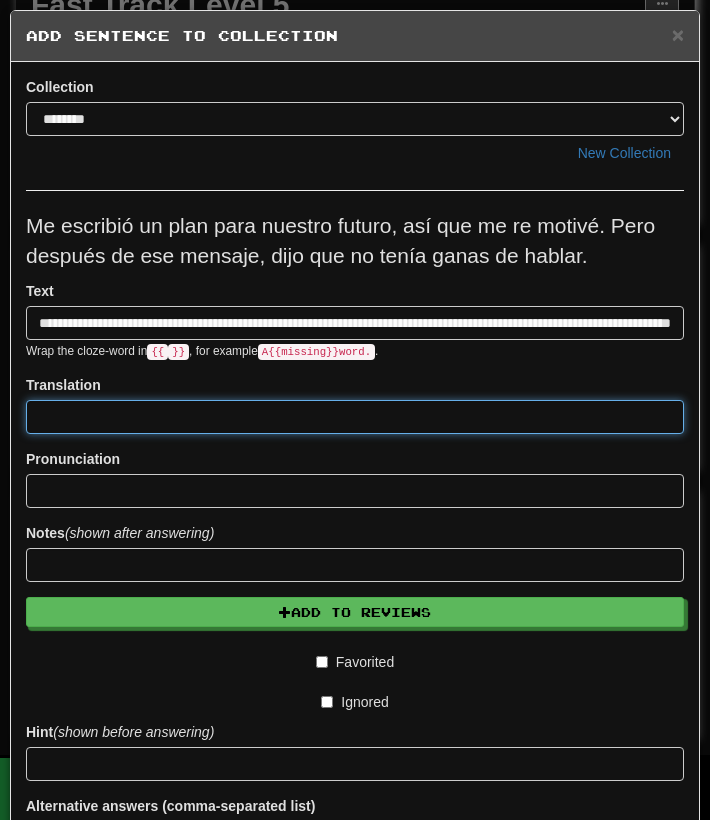 click at bounding box center [355, 417] 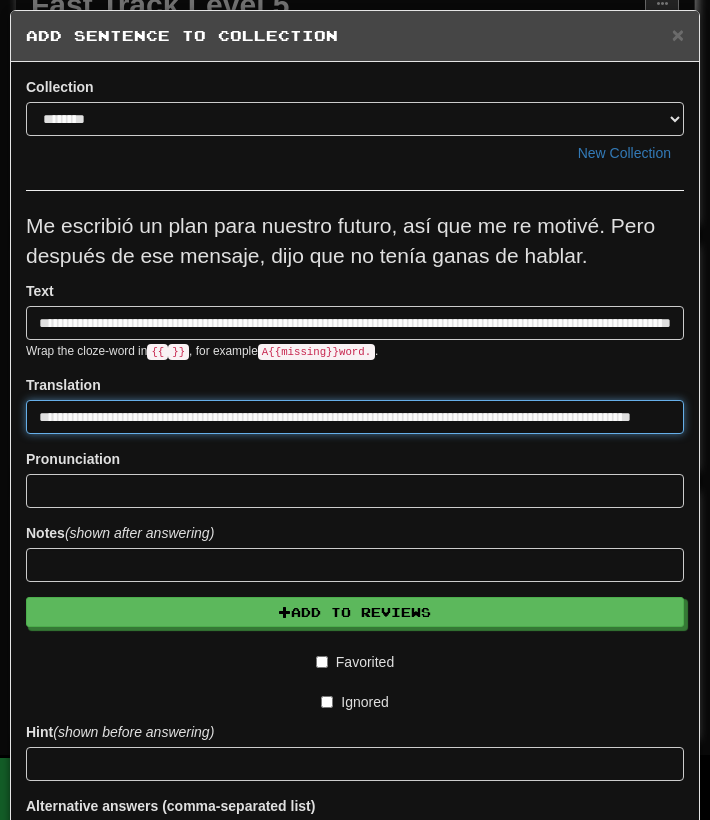 type on "**********" 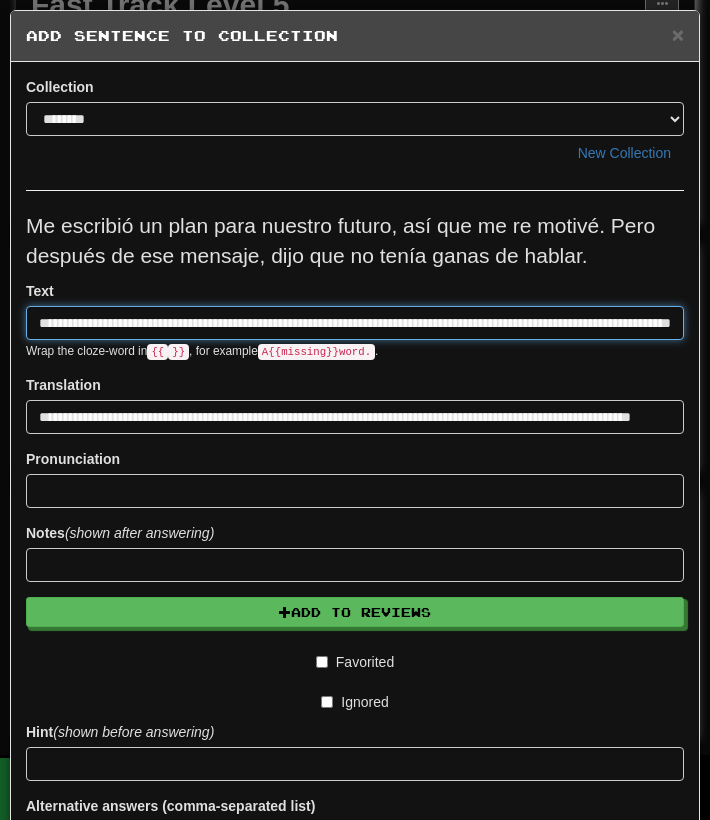 click on "**********" at bounding box center (355, 323) 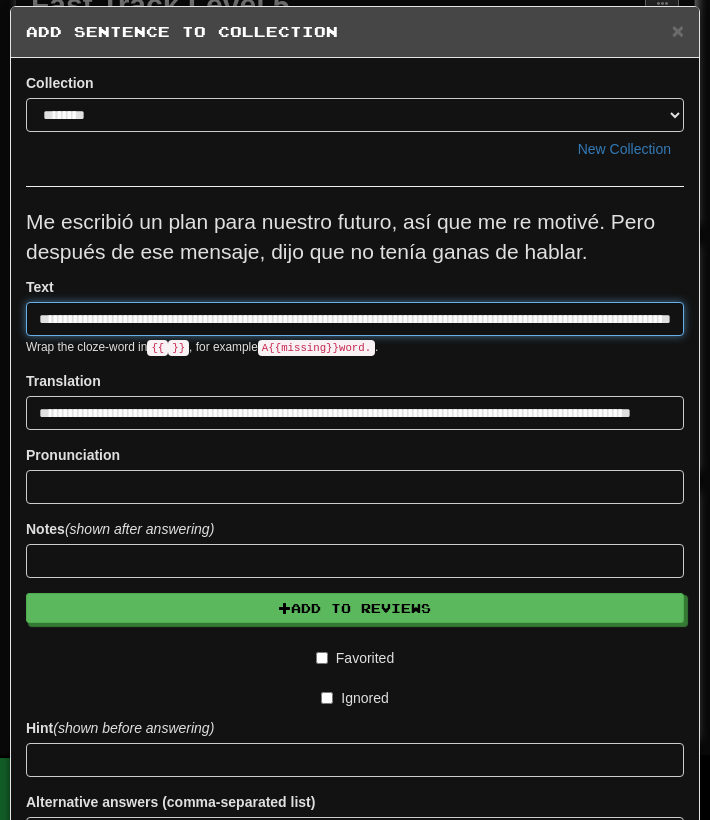 click on "**********" at bounding box center (355, 319) 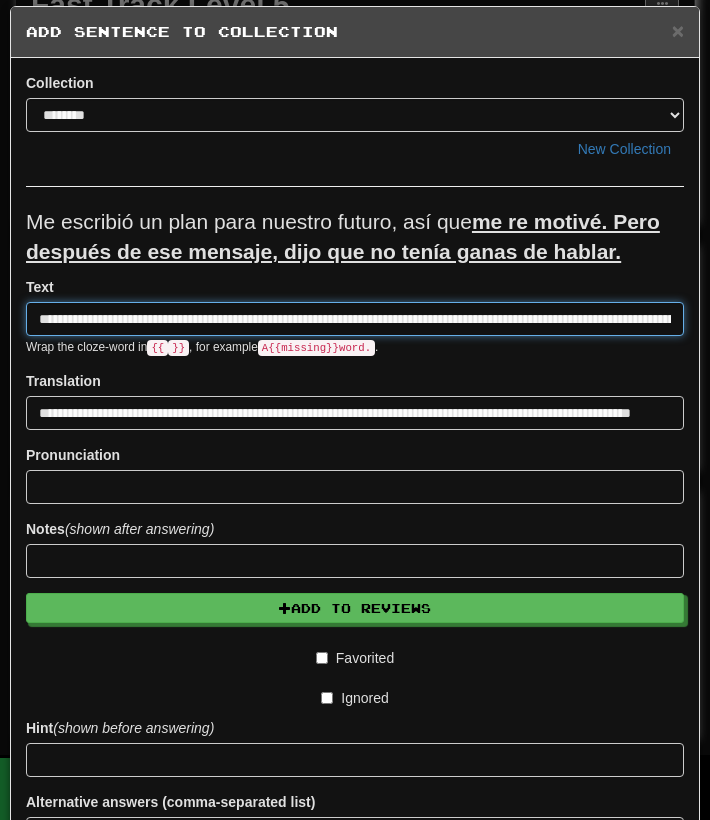 click on "**********" at bounding box center [355, 319] 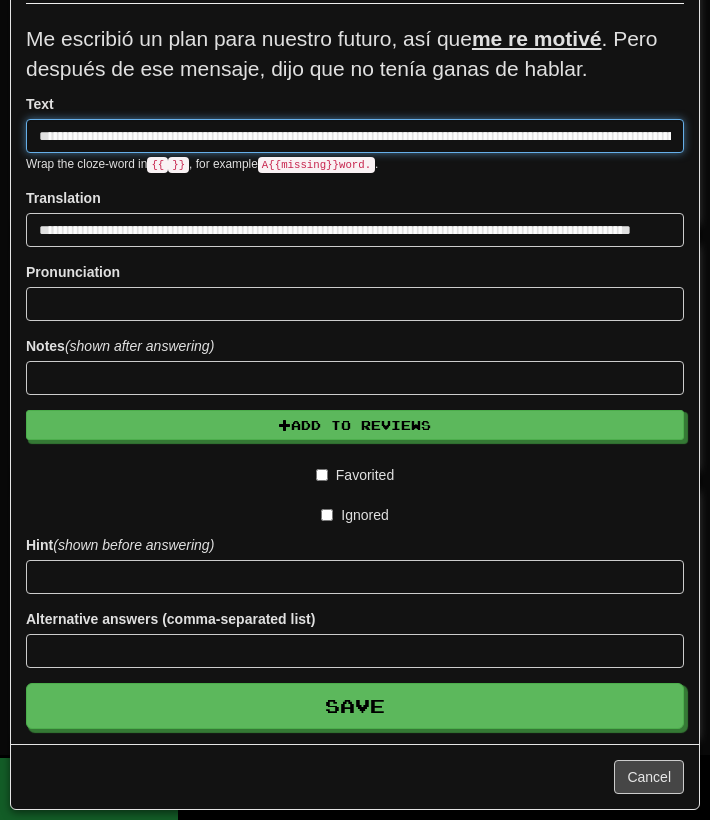 scroll, scrollTop: 188, scrollLeft: 0, axis: vertical 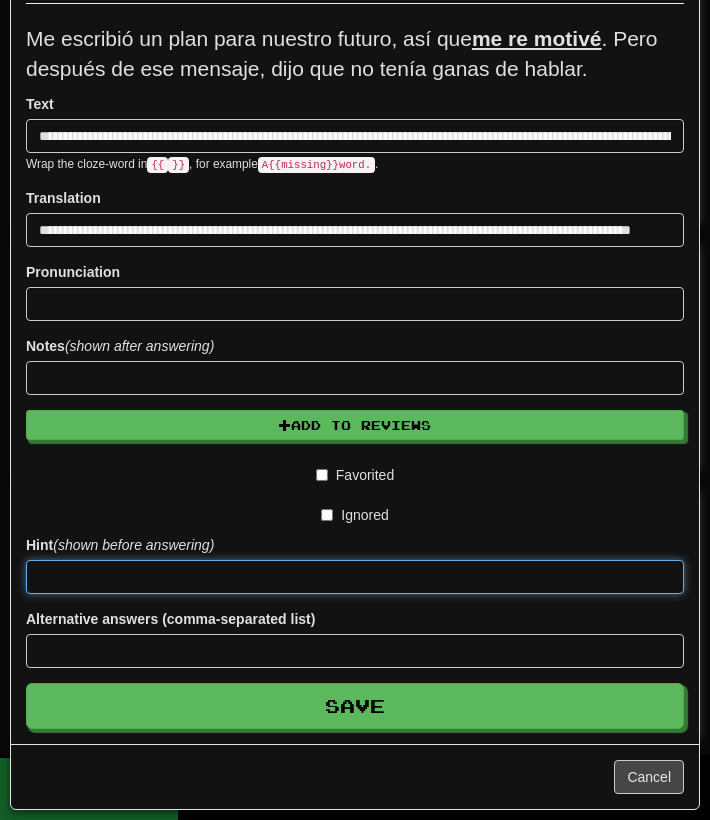 click at bounding box center [355, 577] 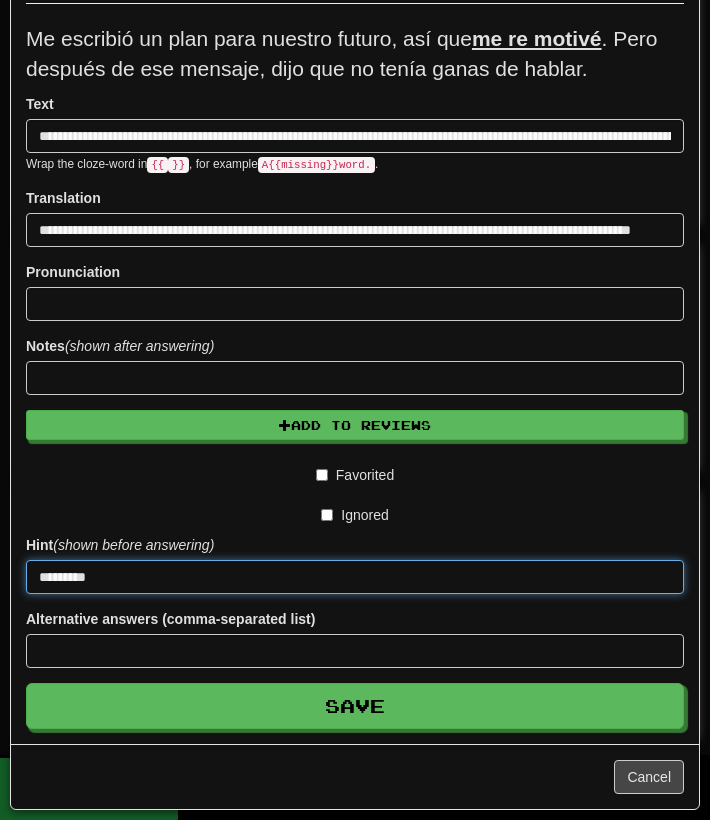 type on "*********" 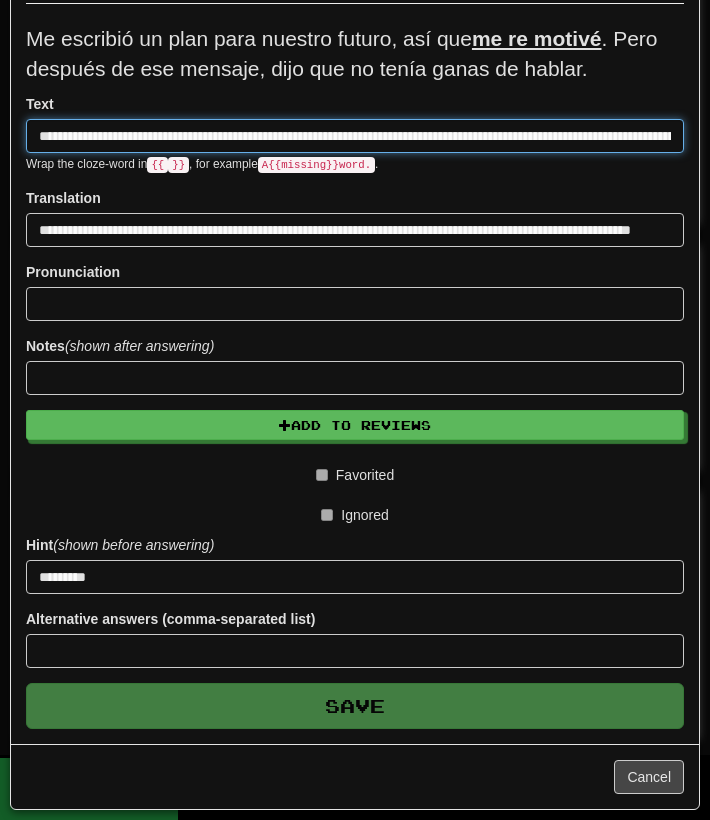 type 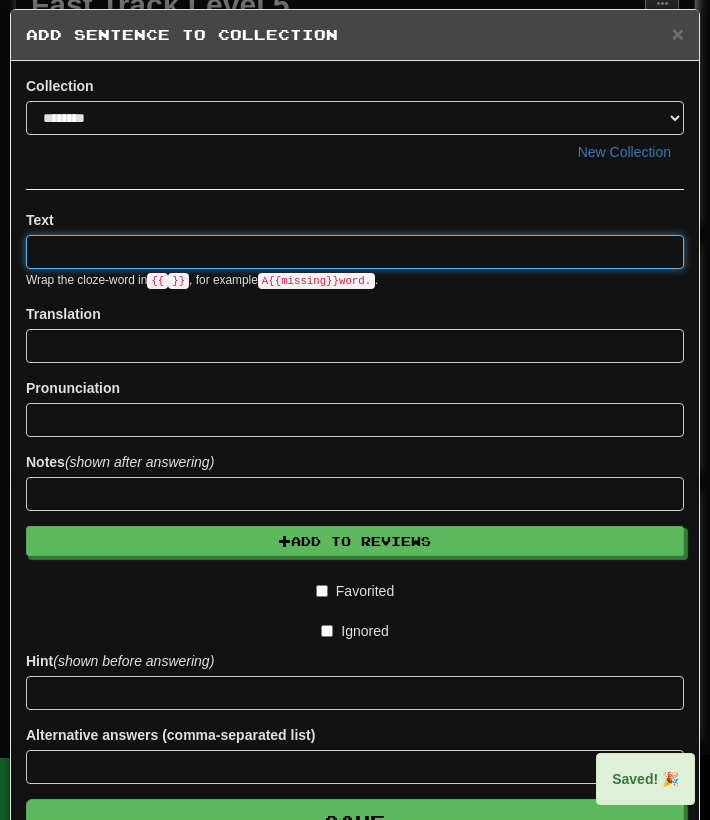 scroll, scrollTop: 0, scrollLeft: 0, axis: both 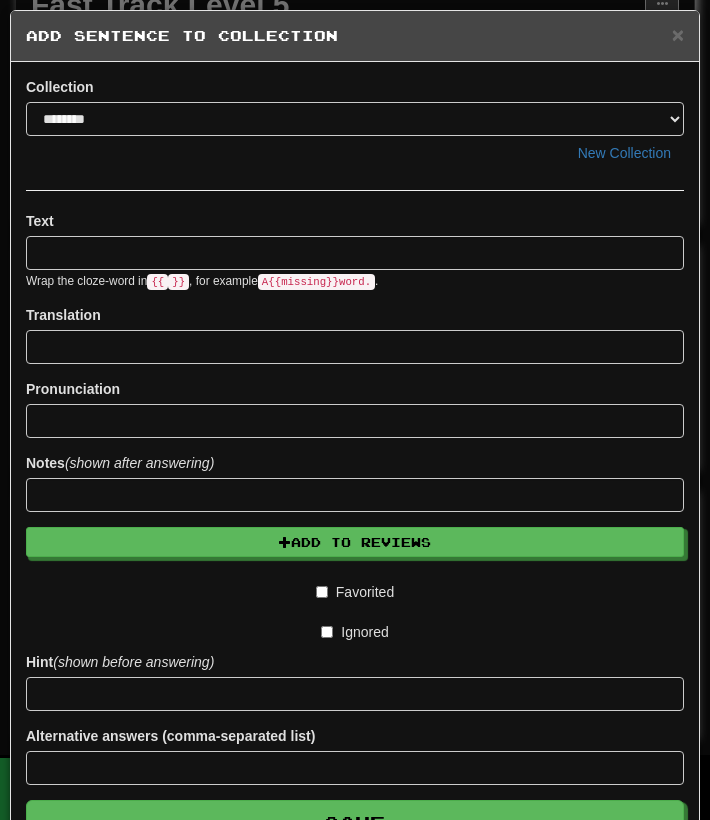 click on "× Add Sentence to Collection" at bounding box center [355, 36] 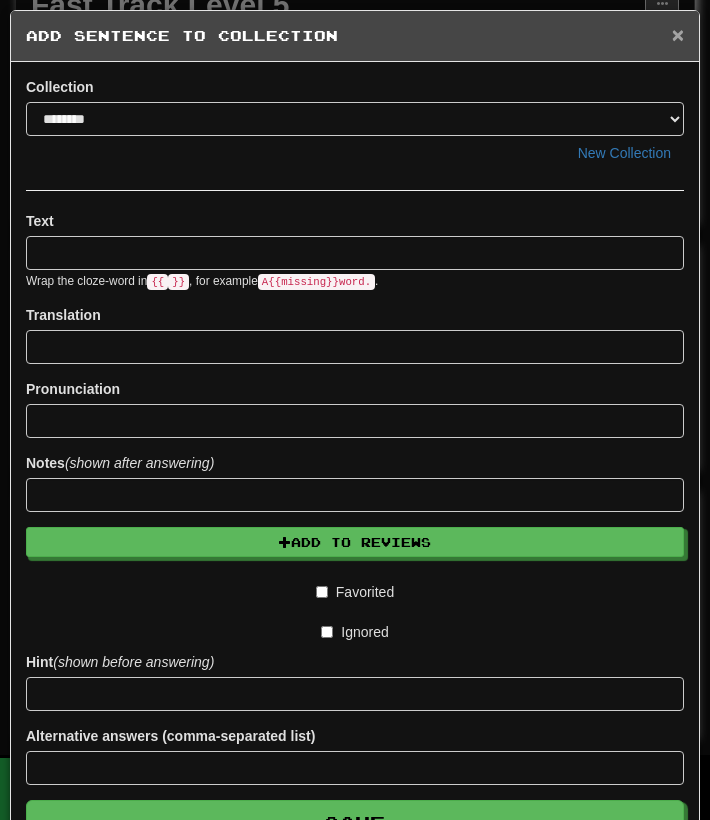 click on "×" at bounding box center (678, 34) 